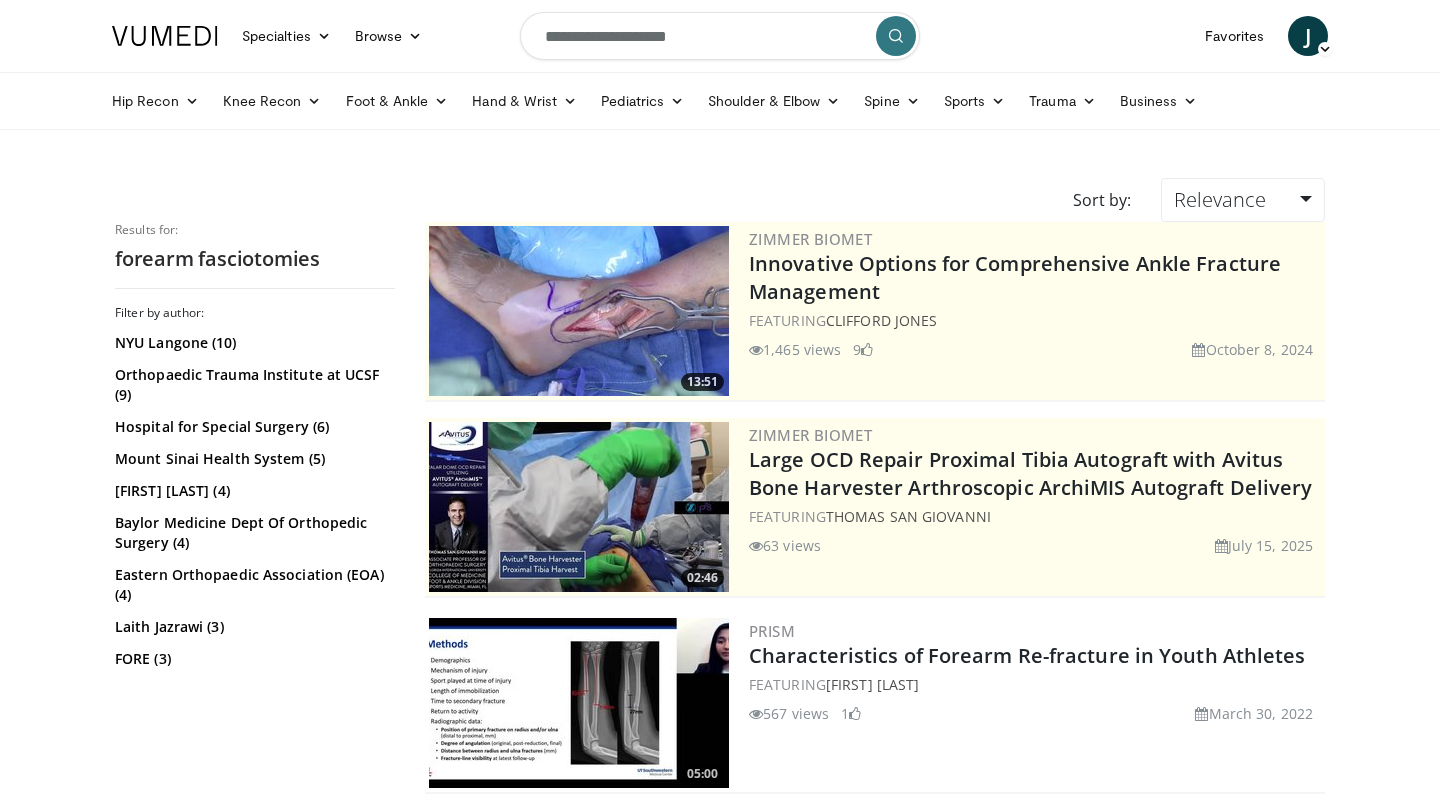 scroll, scrollTop: 0, scrollLeft: 0, axis: both 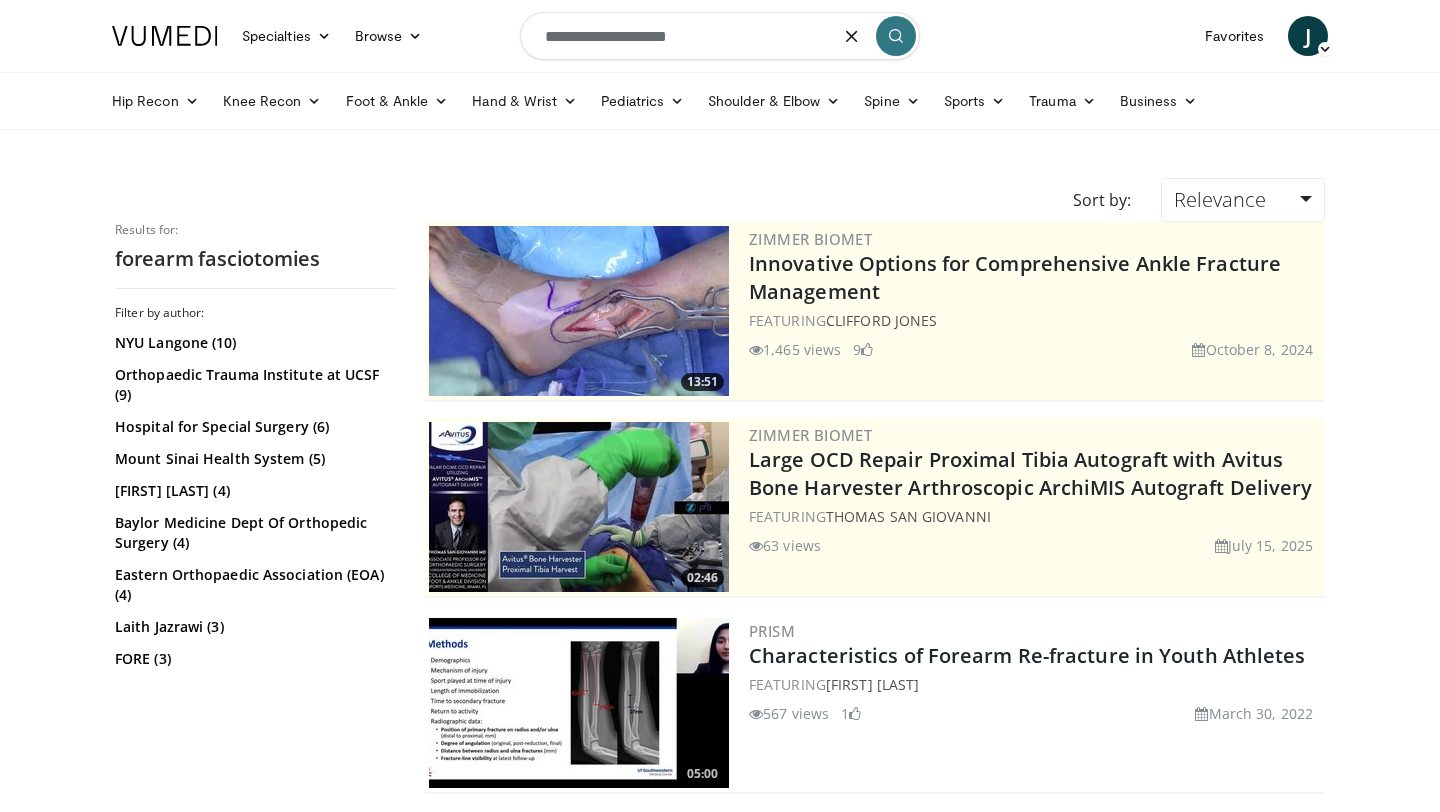 click on "**********" at bounding box center [720, 36] 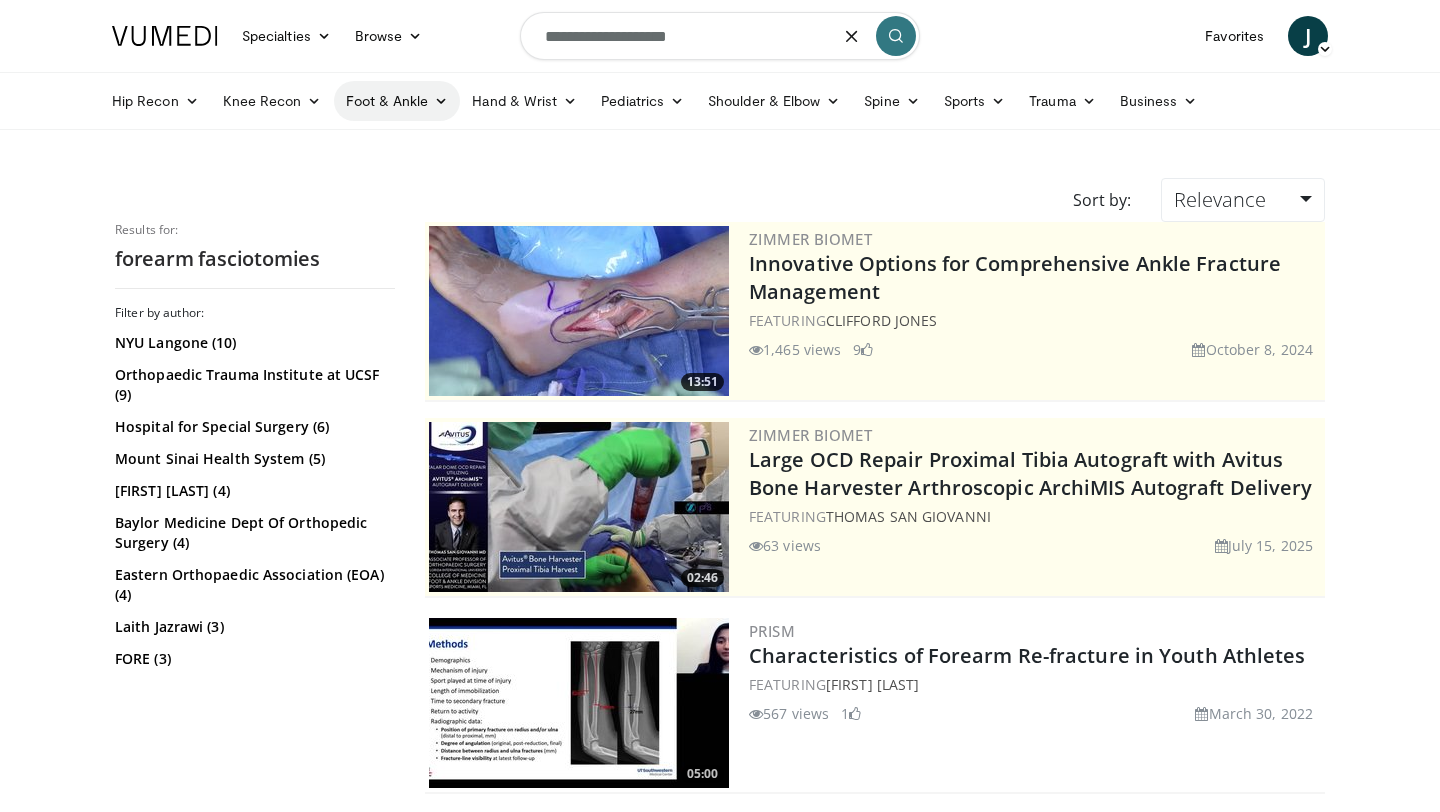 click on "Foot & Ankle" at bounding box center (397, 101) 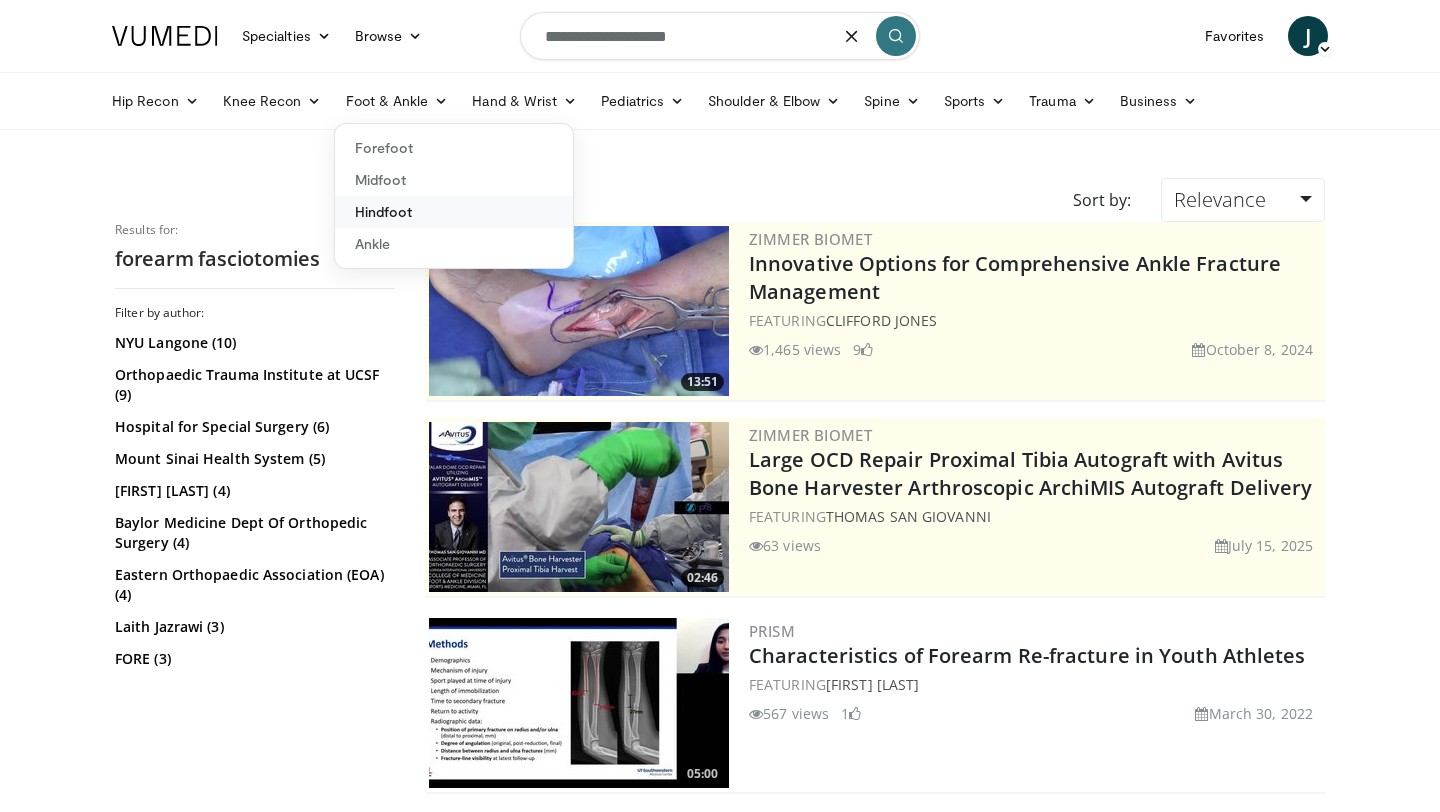 click on "Hindfoot" at bounding box center [454, 212] 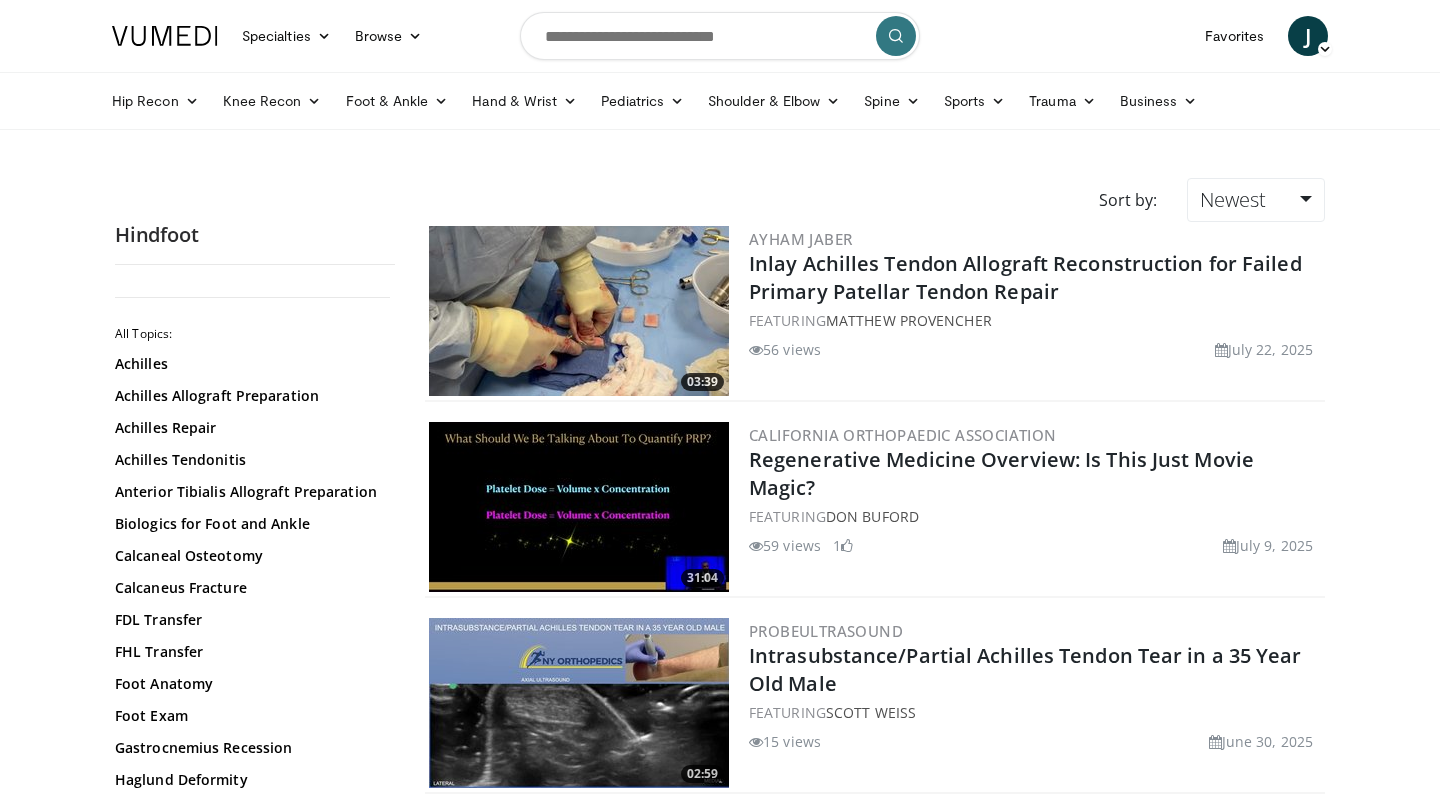 scroll, scrollTop: 0, scrollLeft: 0, axis: both 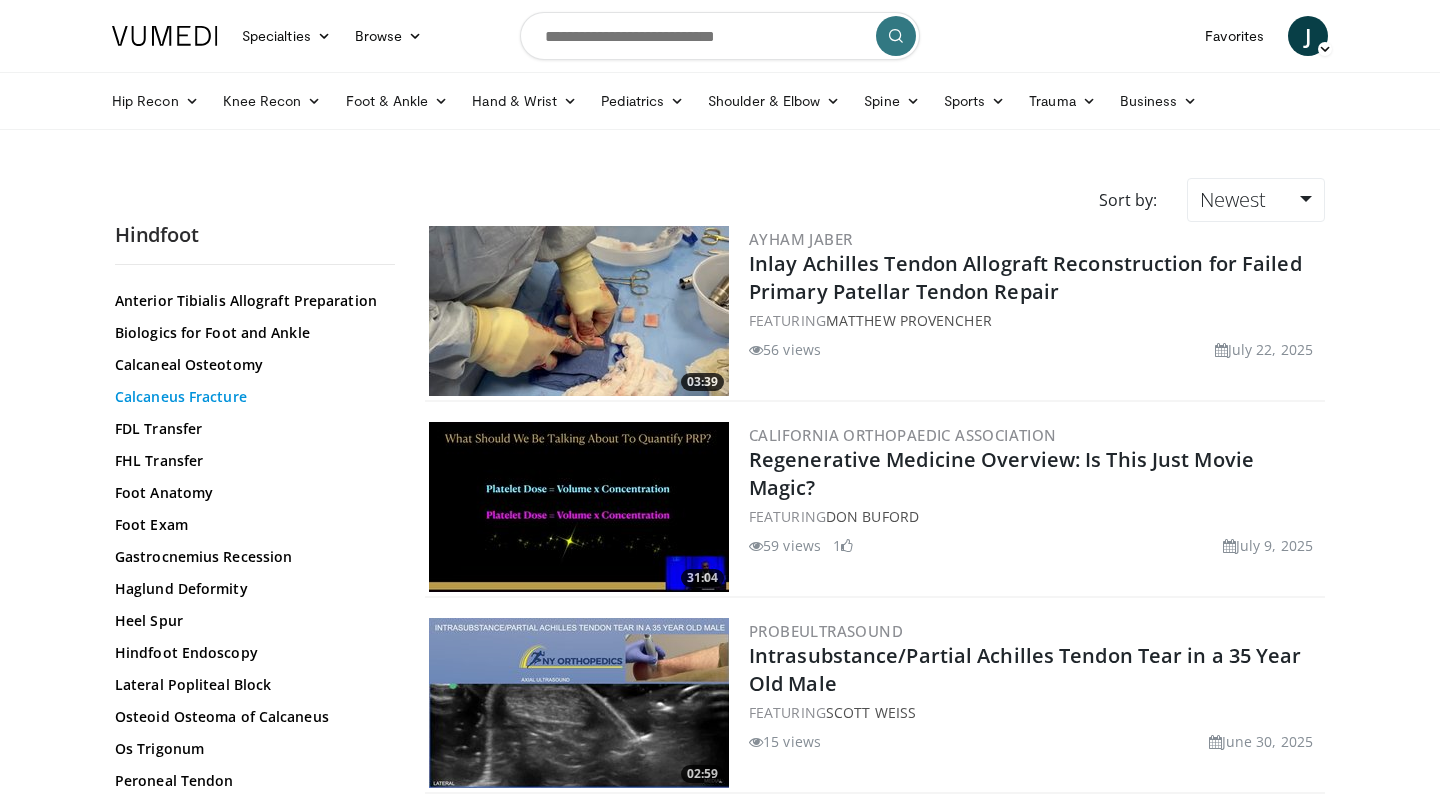 click on "Calcaneus Fracture" at bounding box center [250, 397] 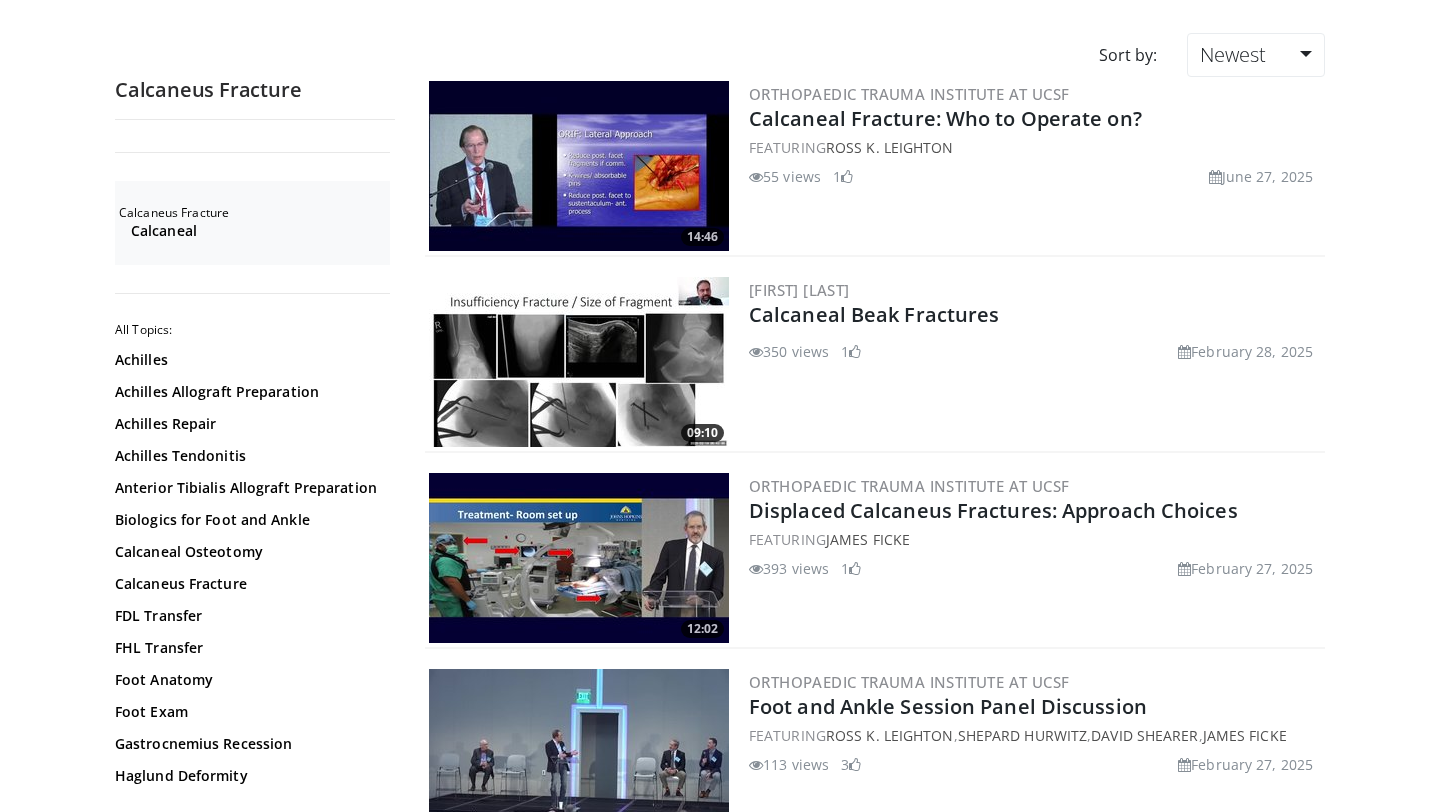 scroll, scrollTop: 150, scrollLeft: 0, axis: vertical 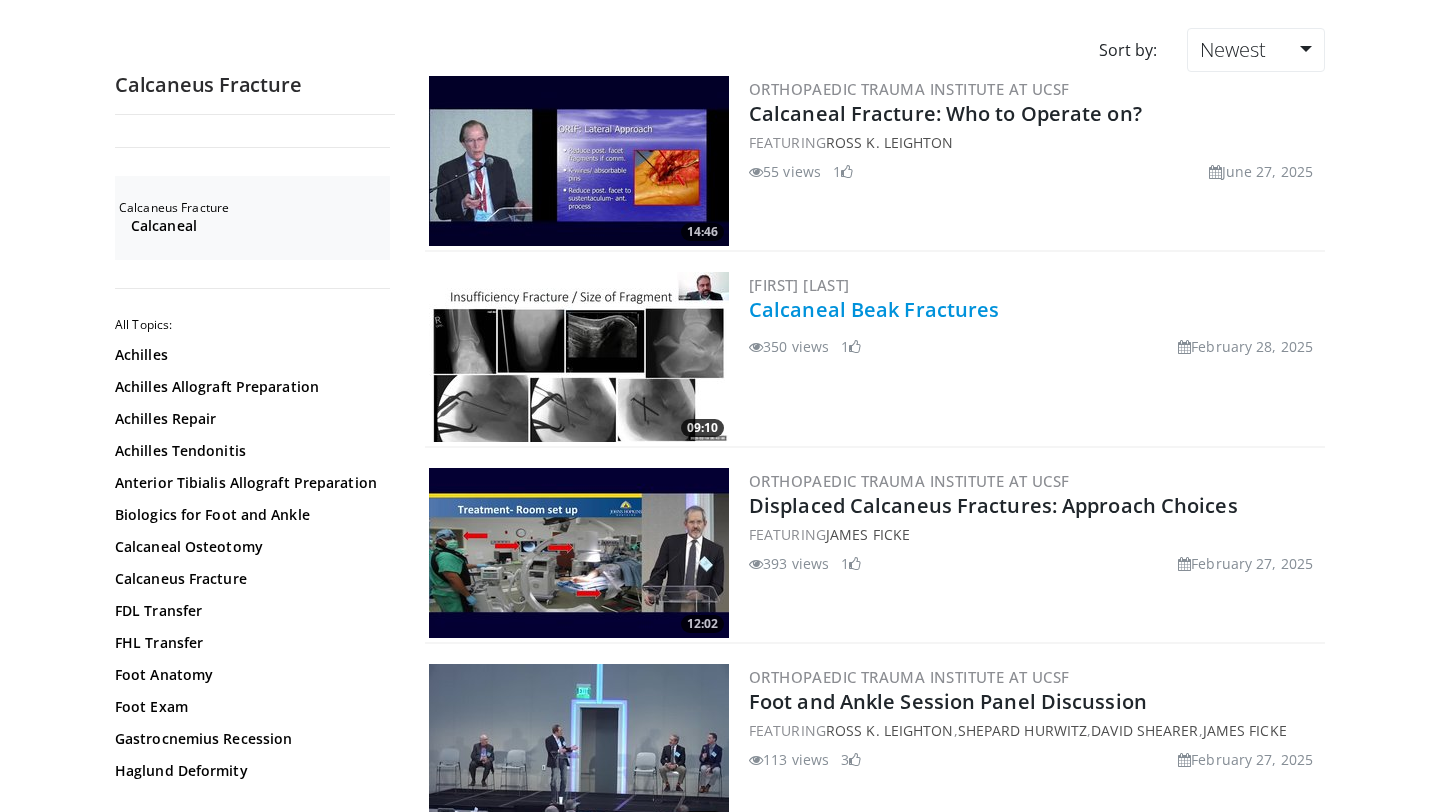 click on "Calcaneal Beak Fractures" at bounding box center (874, 309) 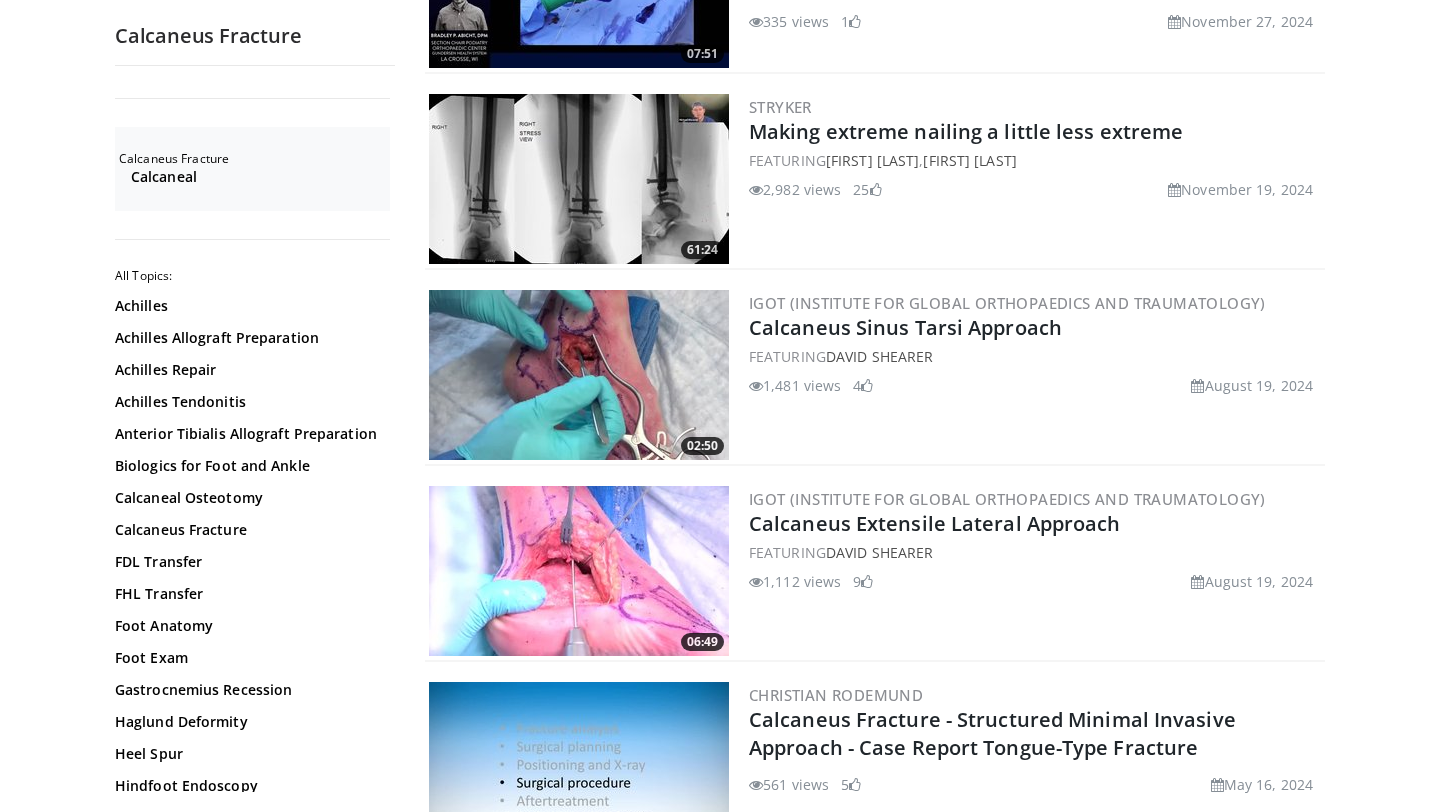 scroll, scrollTop: 1701, scrollLeft: 0, axis: vertical 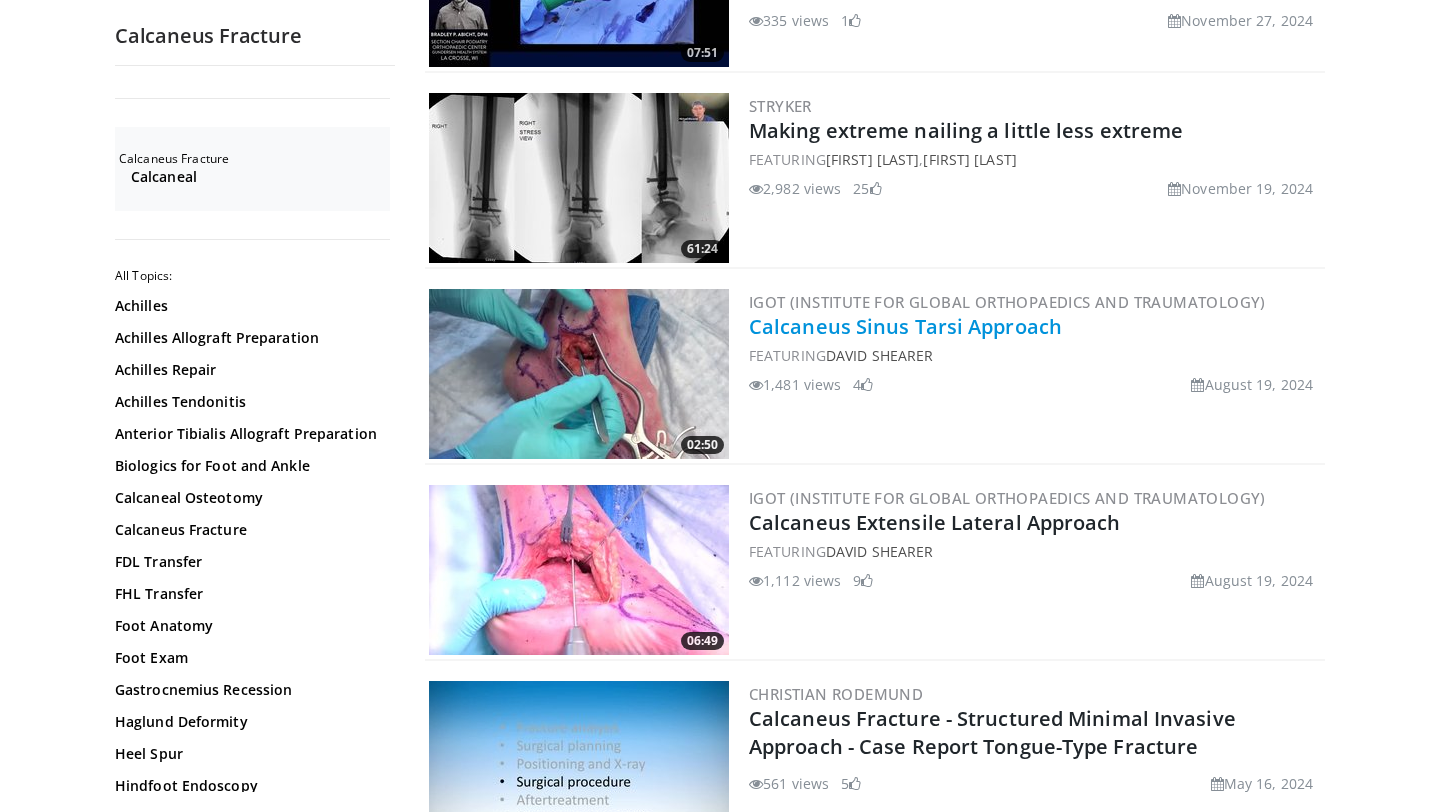 click on "Calcaneus Sinus Tarsi Approach" at bounding box center [905, 326] 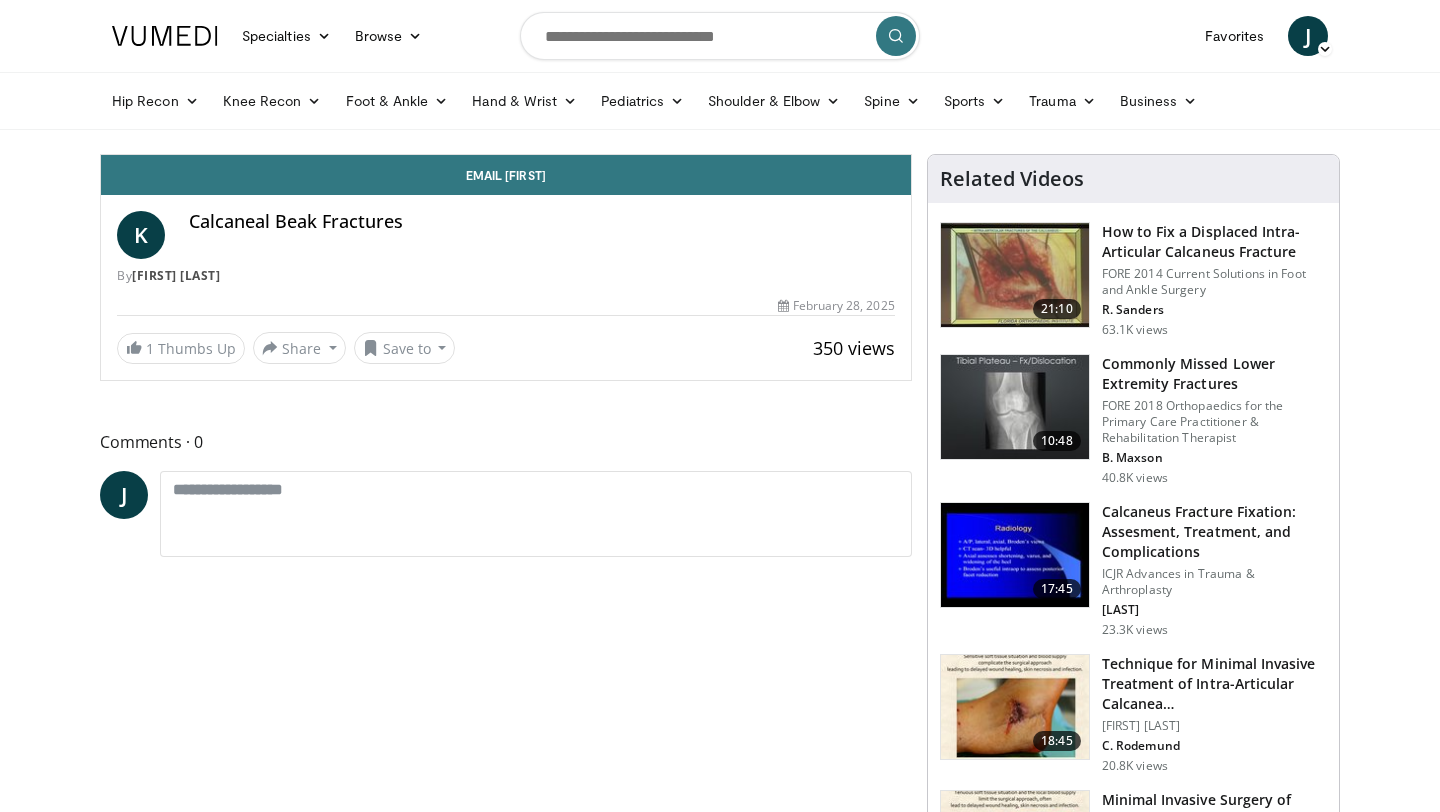 scroll, scrollTop: 0, scrollLeft: 0, axis: both 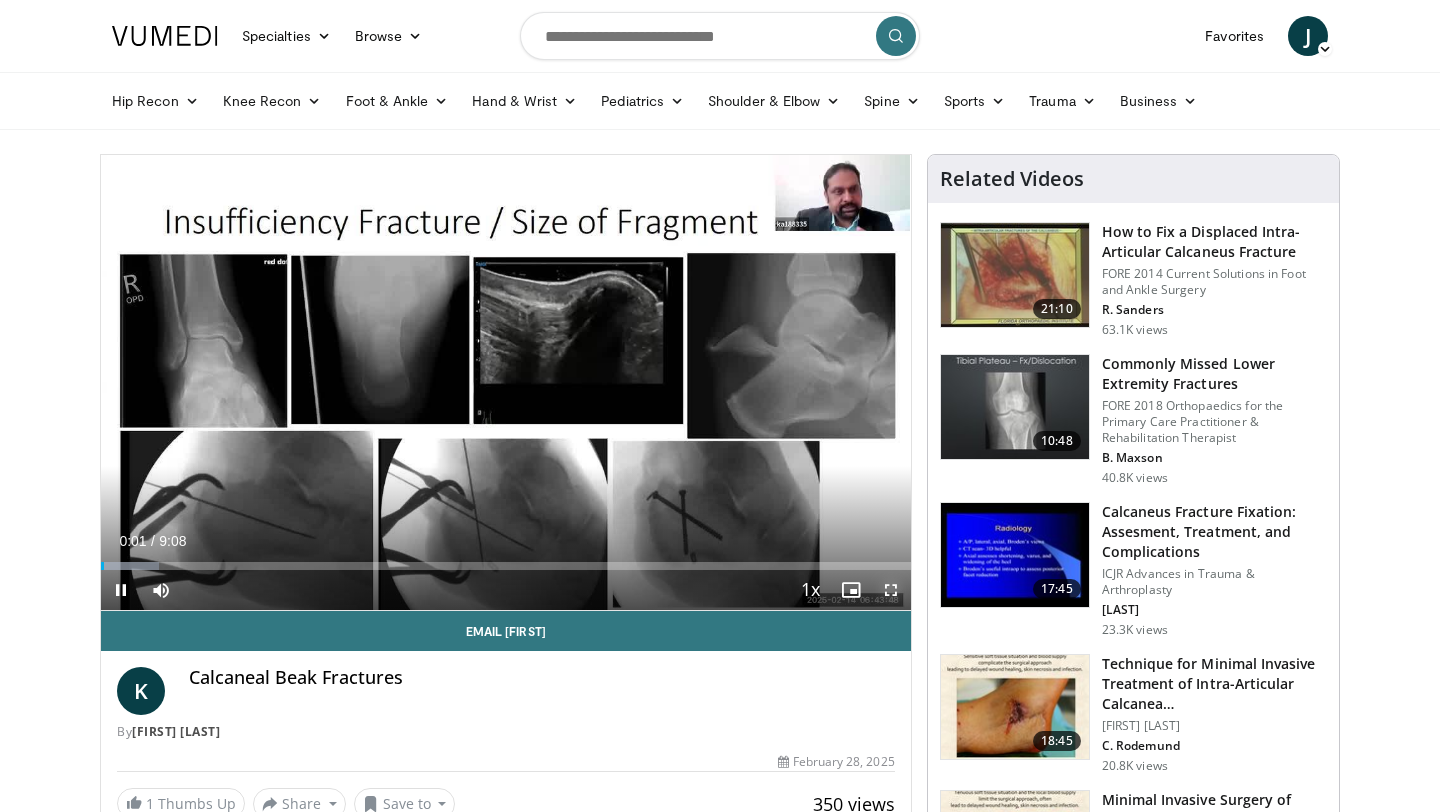click at bounding box center [891, 590] 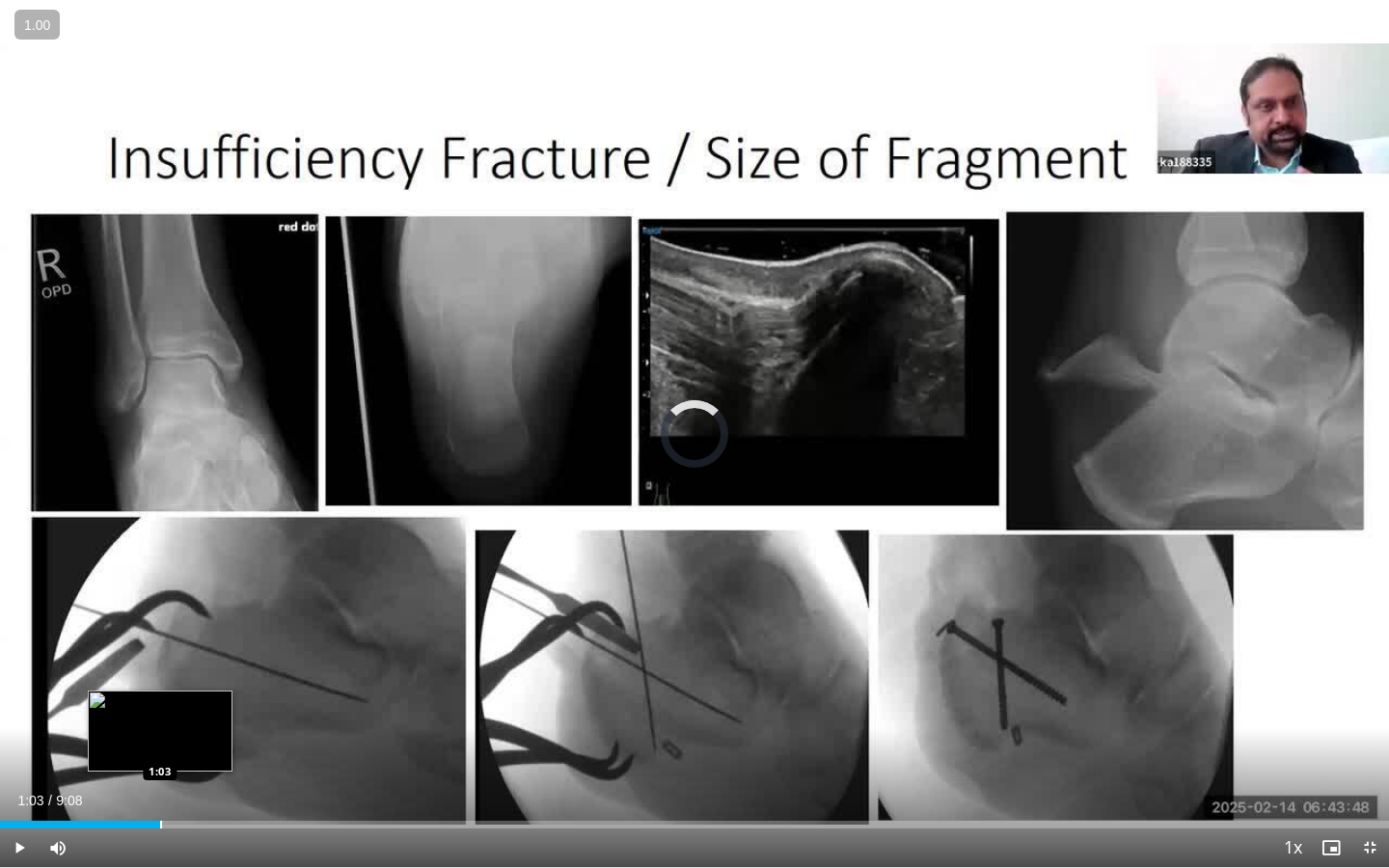click at bounding box center [161, 825] 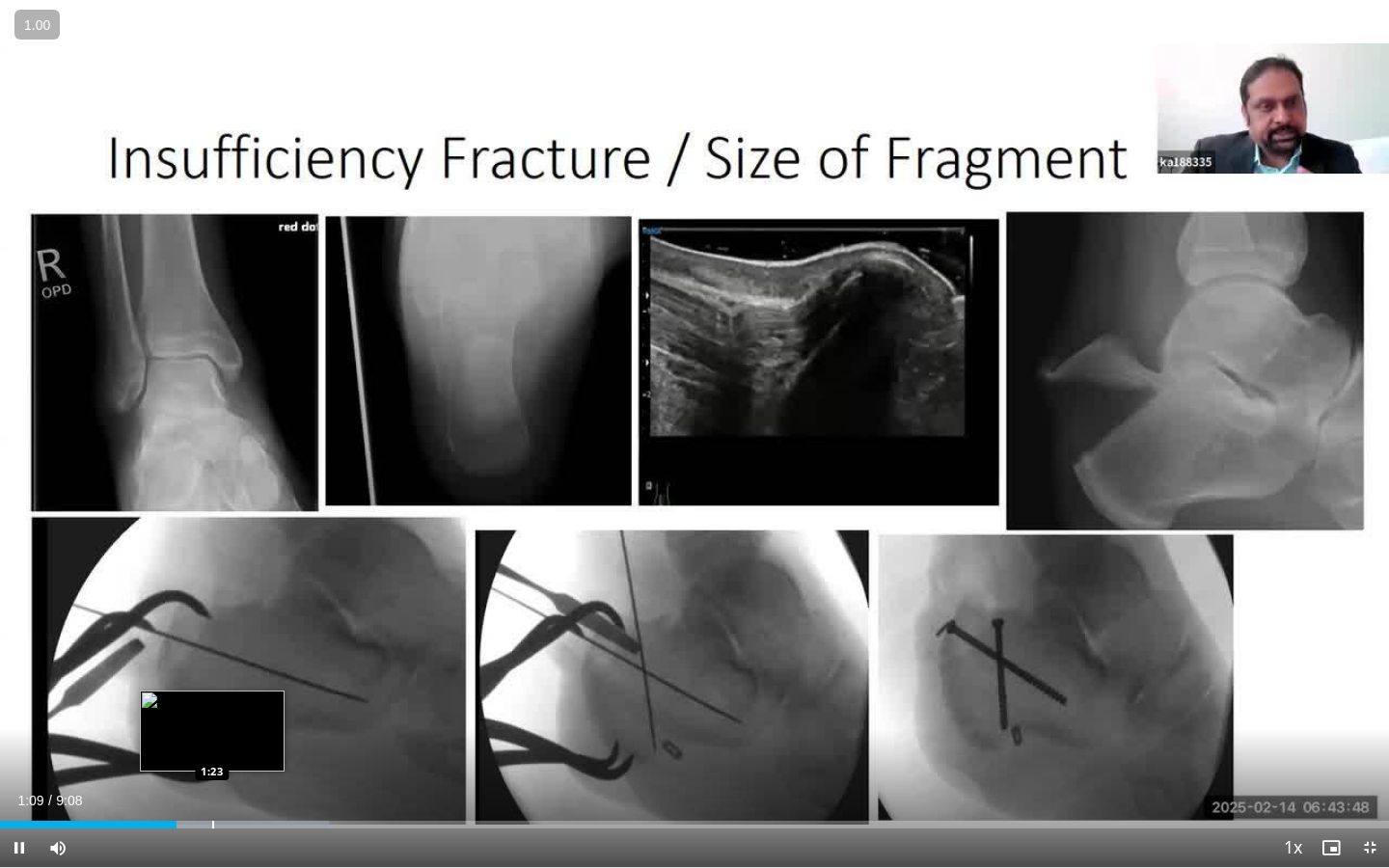 click on "Loaded :  23.68% 1:09 1:23" at bounding box center (694, 819) 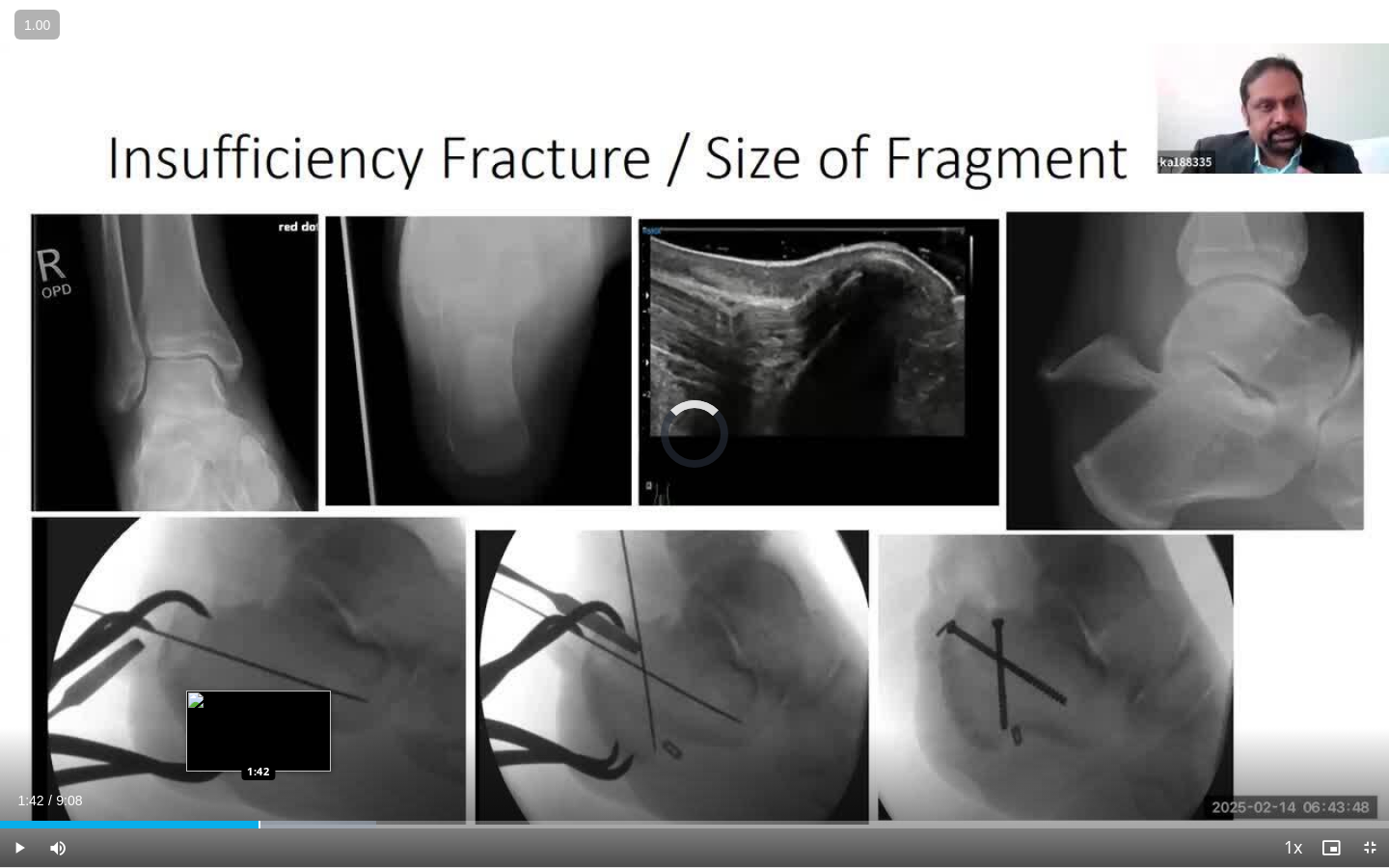 click at bounding box center [259, 825] 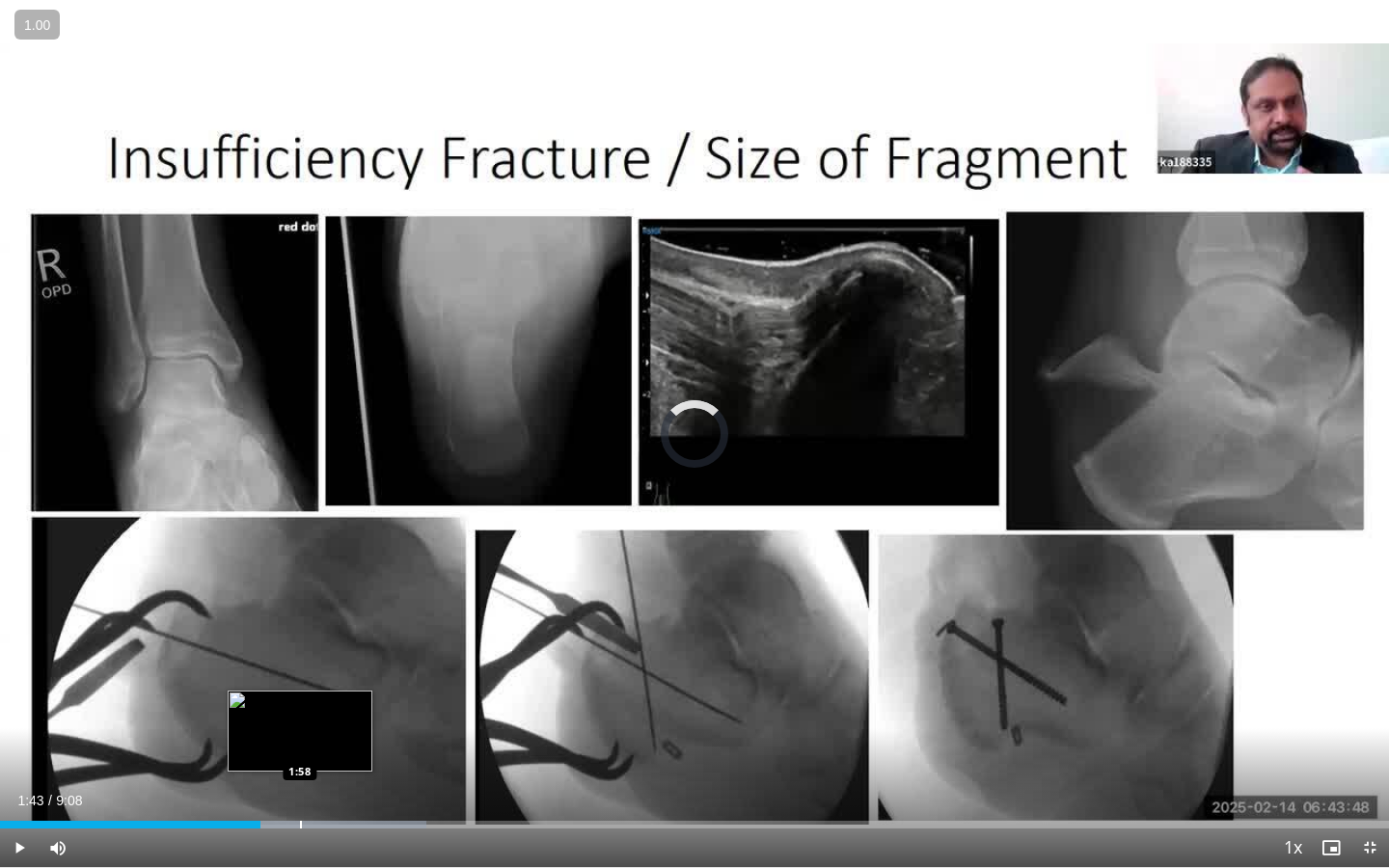 click at bounding box center (301, 825) 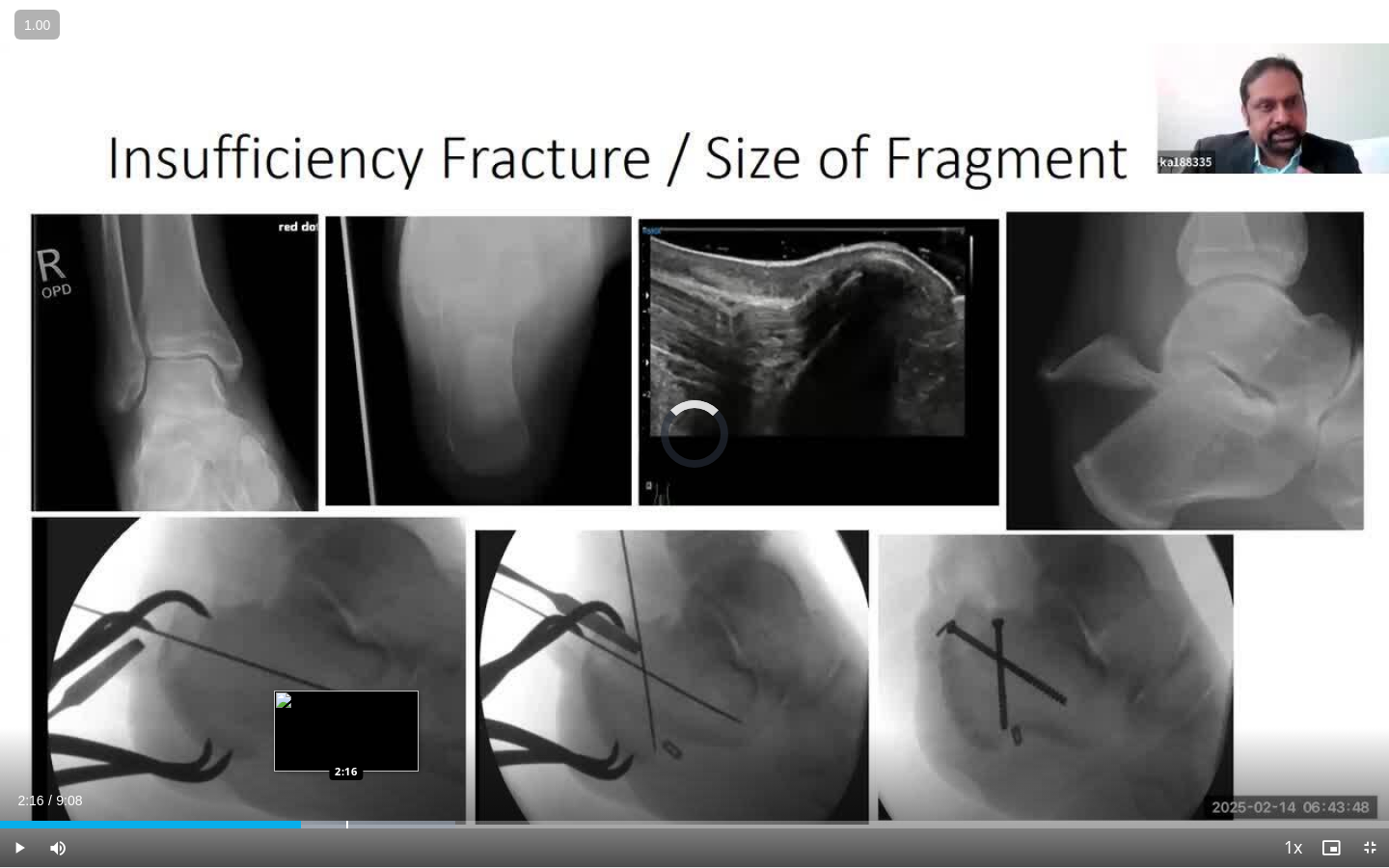 click on "Loaded :  32.79% 2:16 2:16" at bounding box center (694, 819) 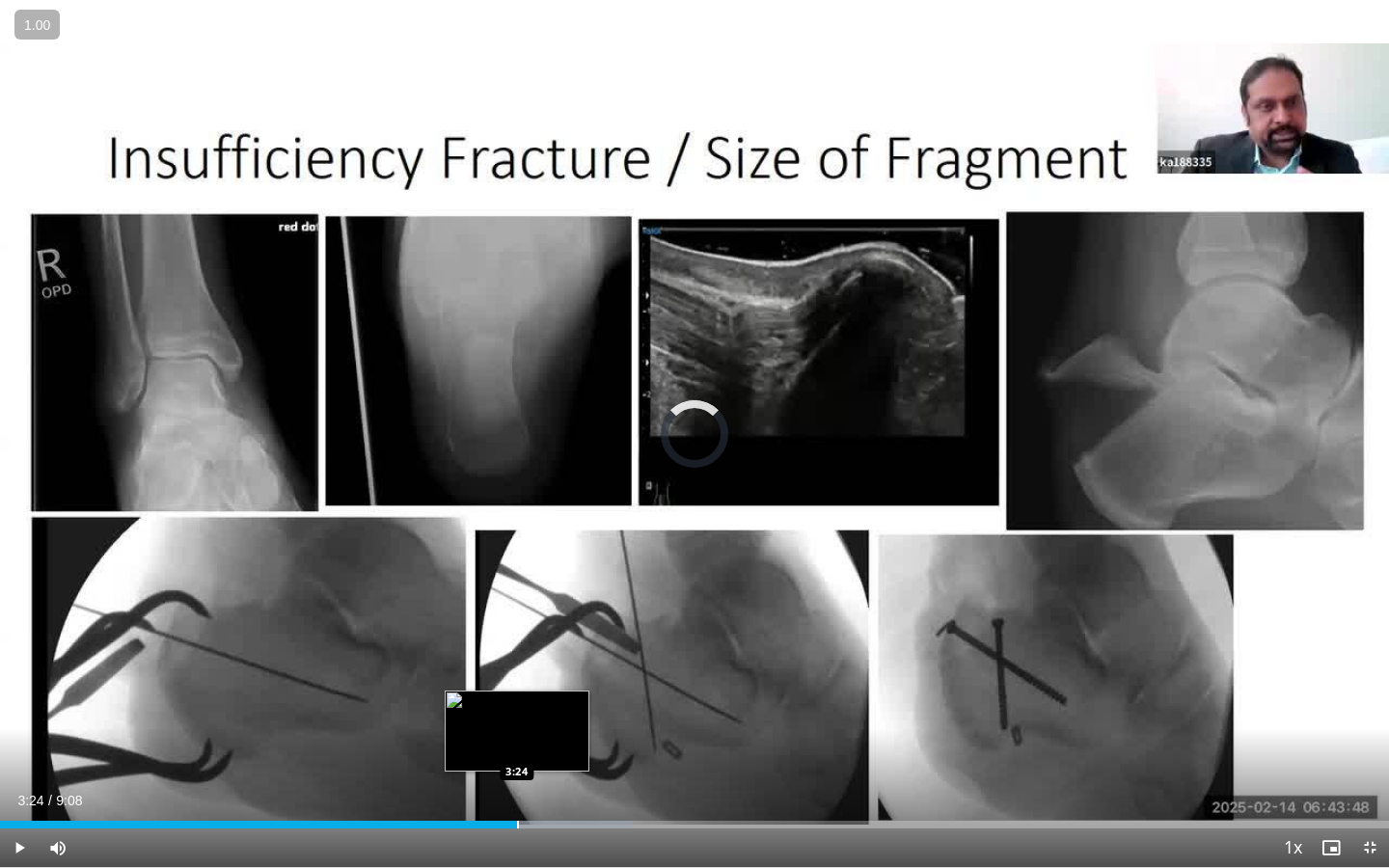 click at bounding box center [518, 825] 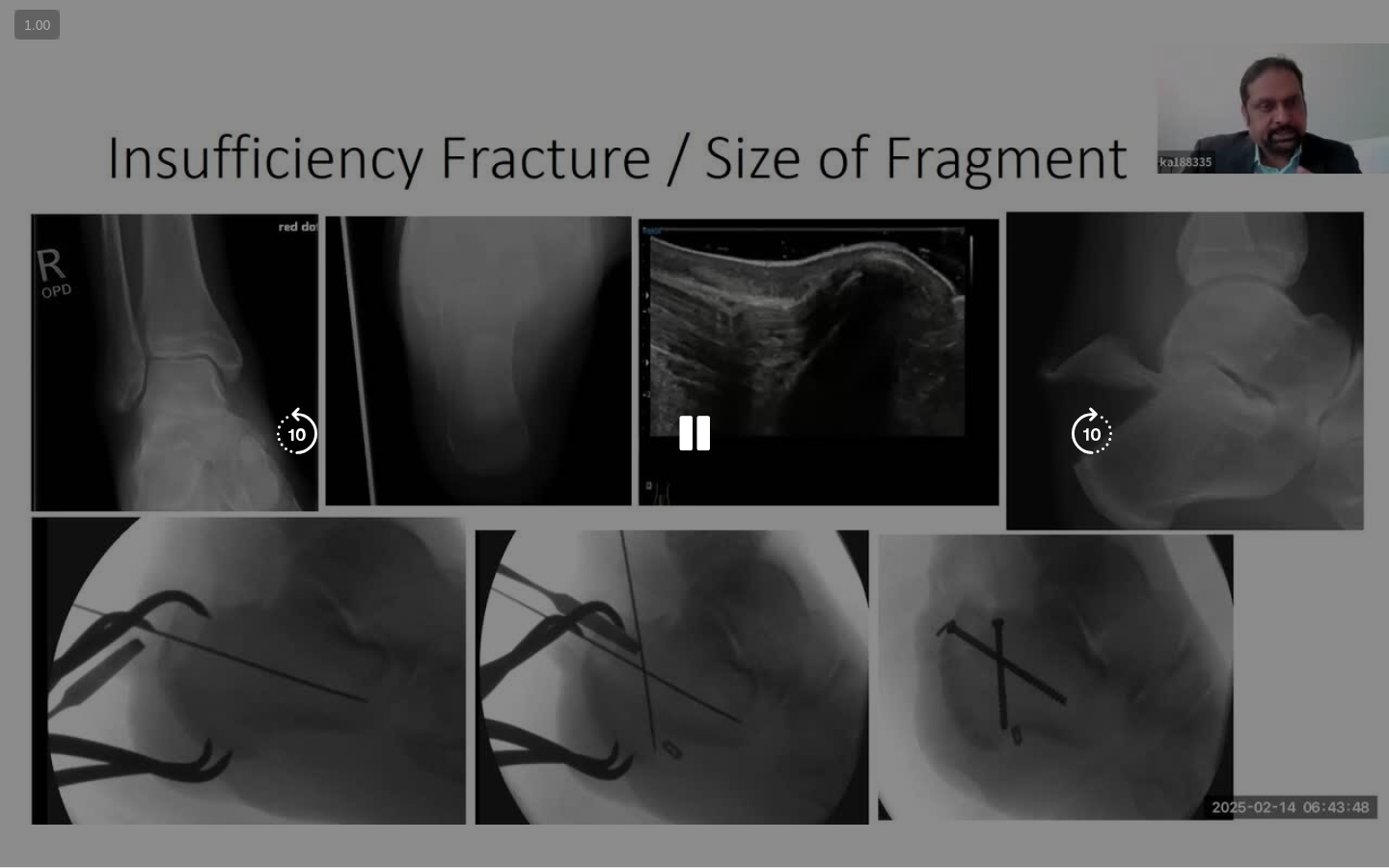 click on "**********" at bounding box center (694, 434) 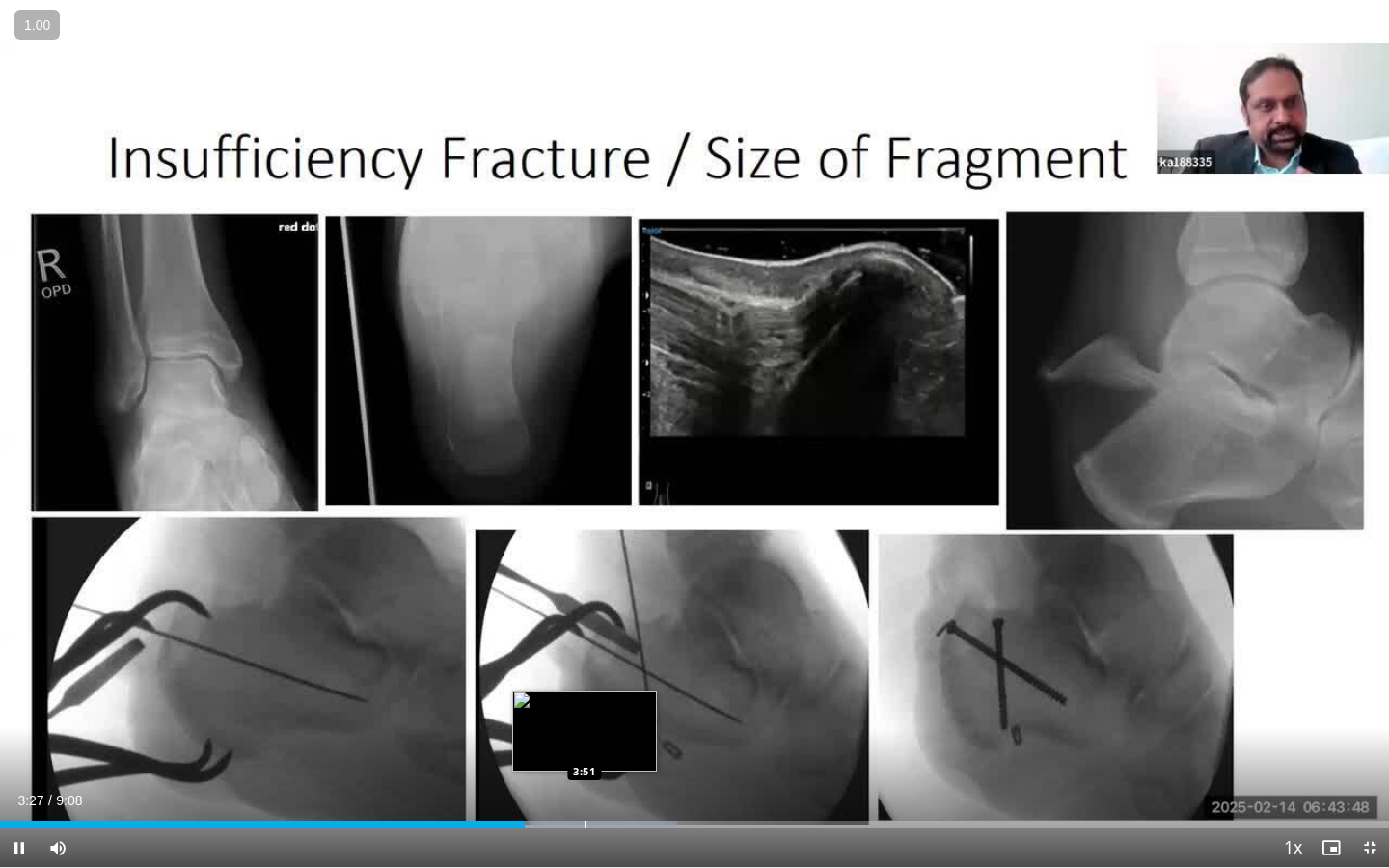 click on "Loaded :  48.78% 3:27 3:51" at bounding box center [694, 819] 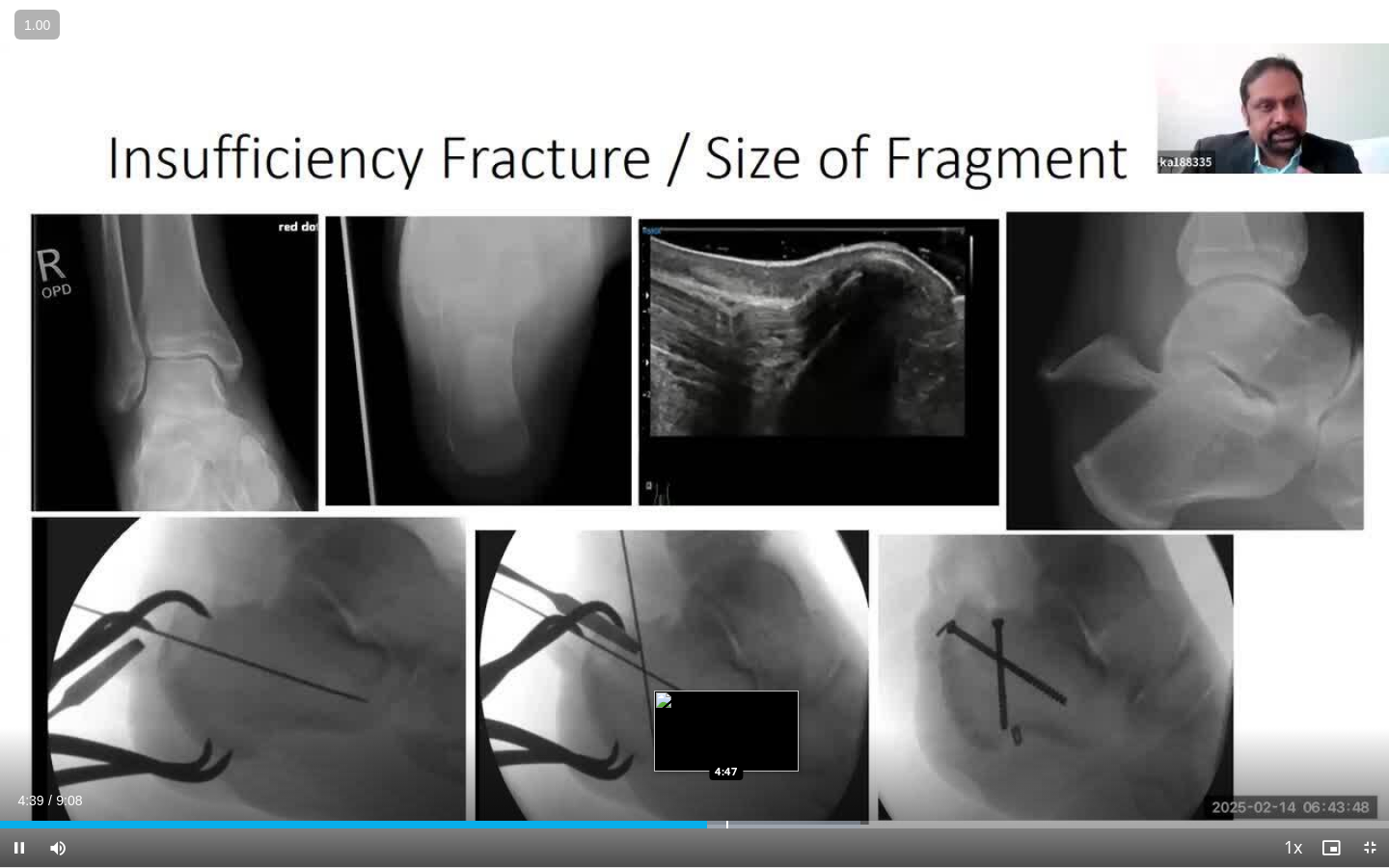 click at bounding box center (727, 825) 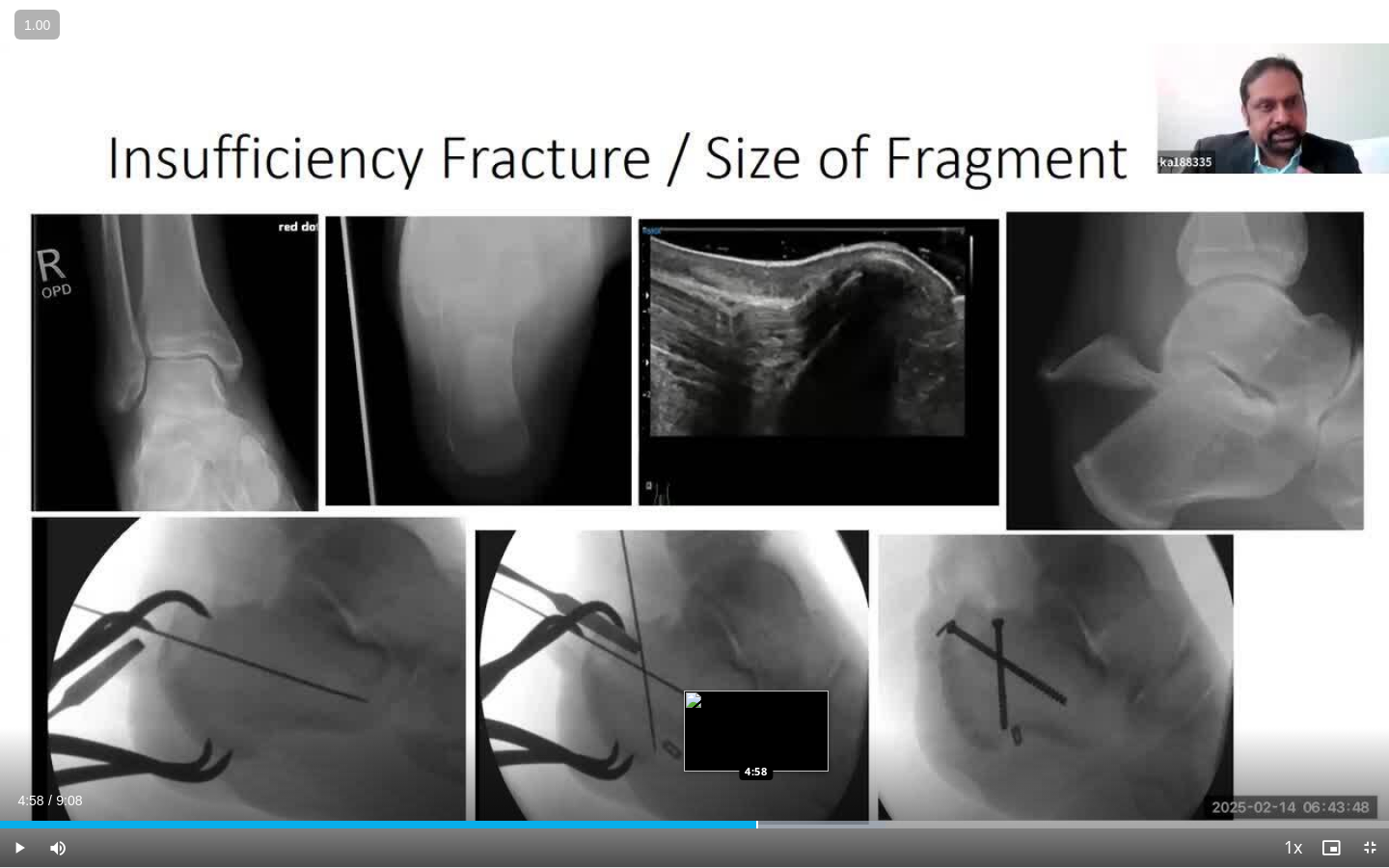 click at bounding box center (757, 825) 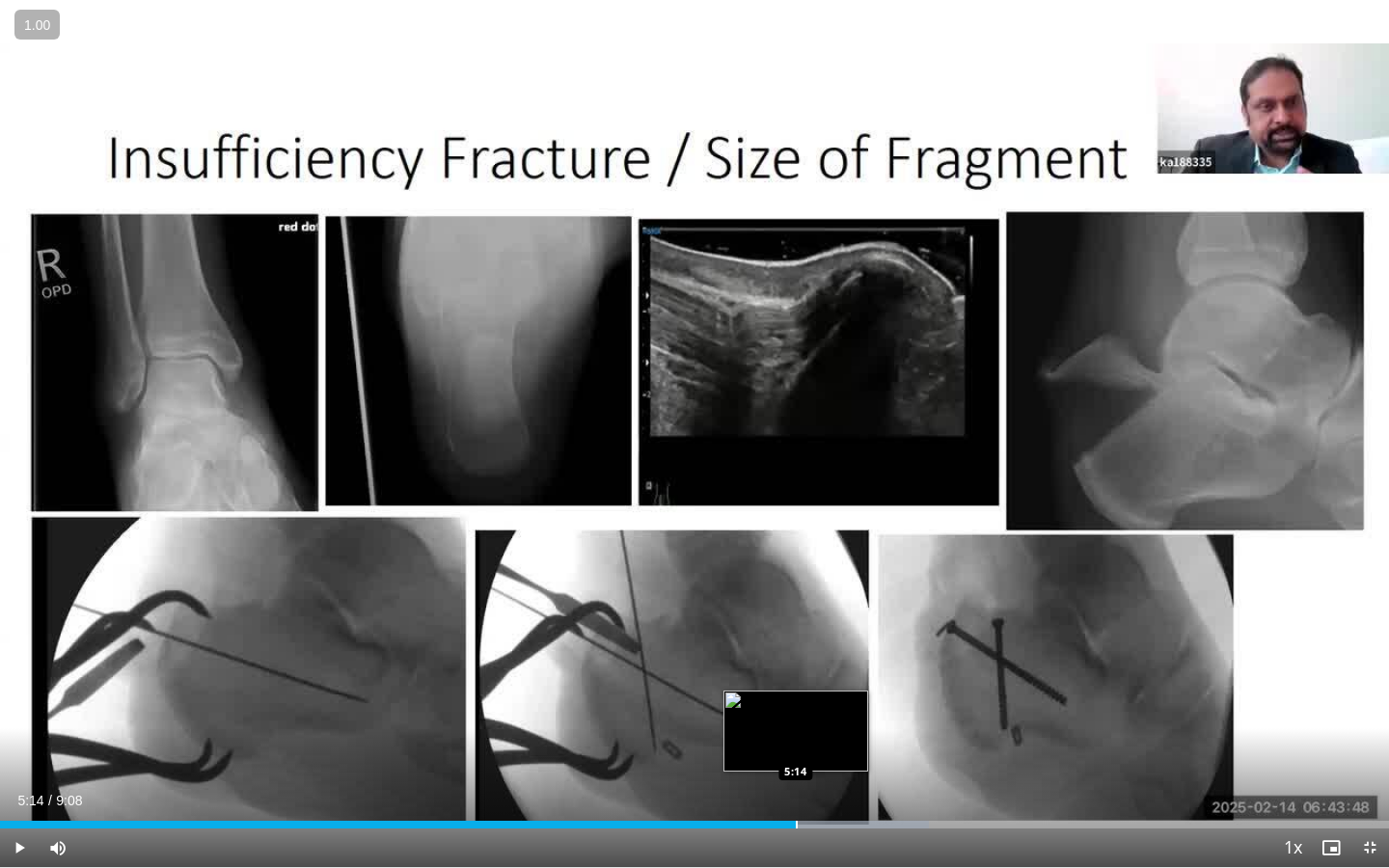 click on "Loaded :  66.85% 5:14 5:14" at bounding box center [694, 825] 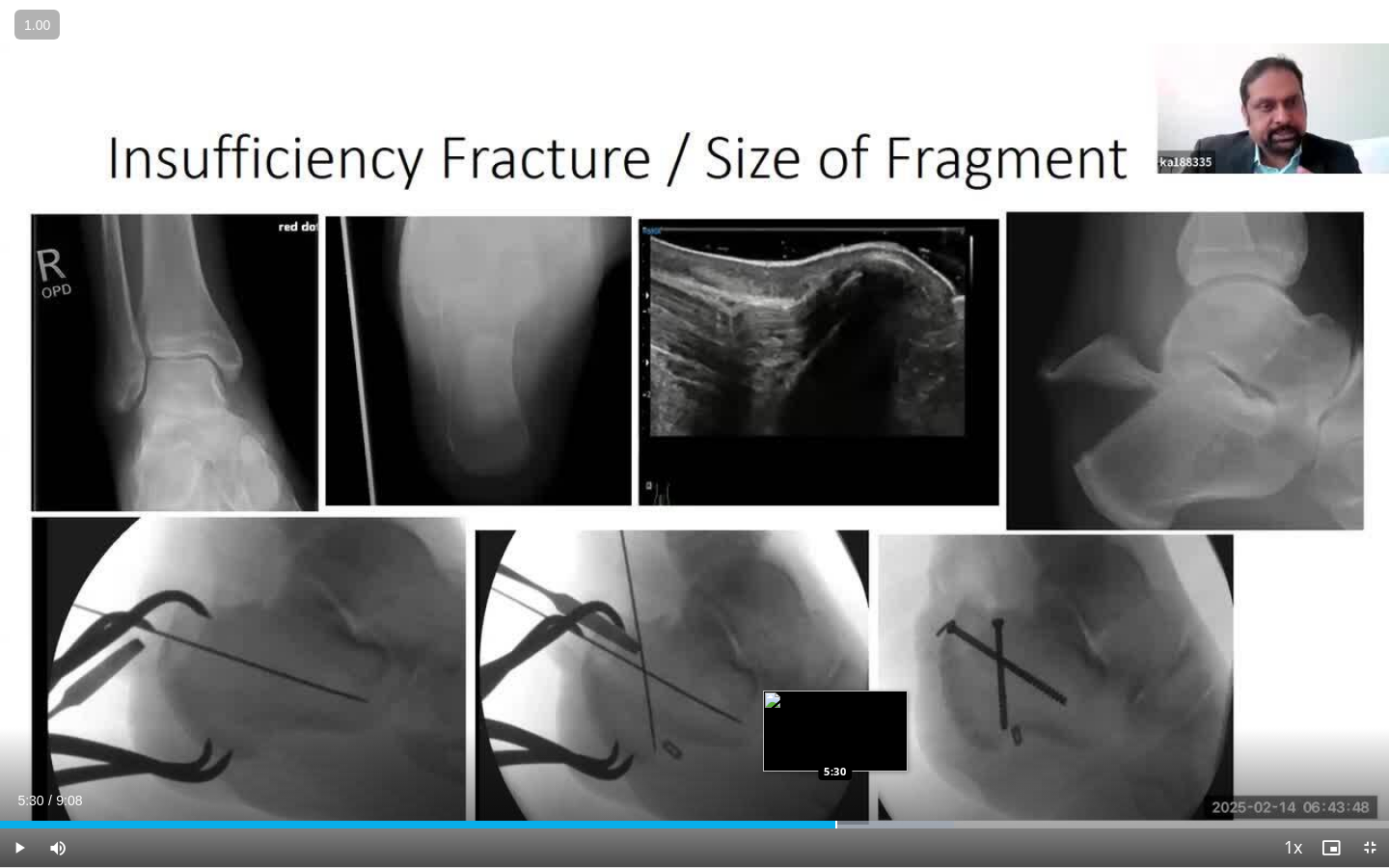 click on "Loaded :  68.65% 5:30 5:30" at bounding box center (694, 819) 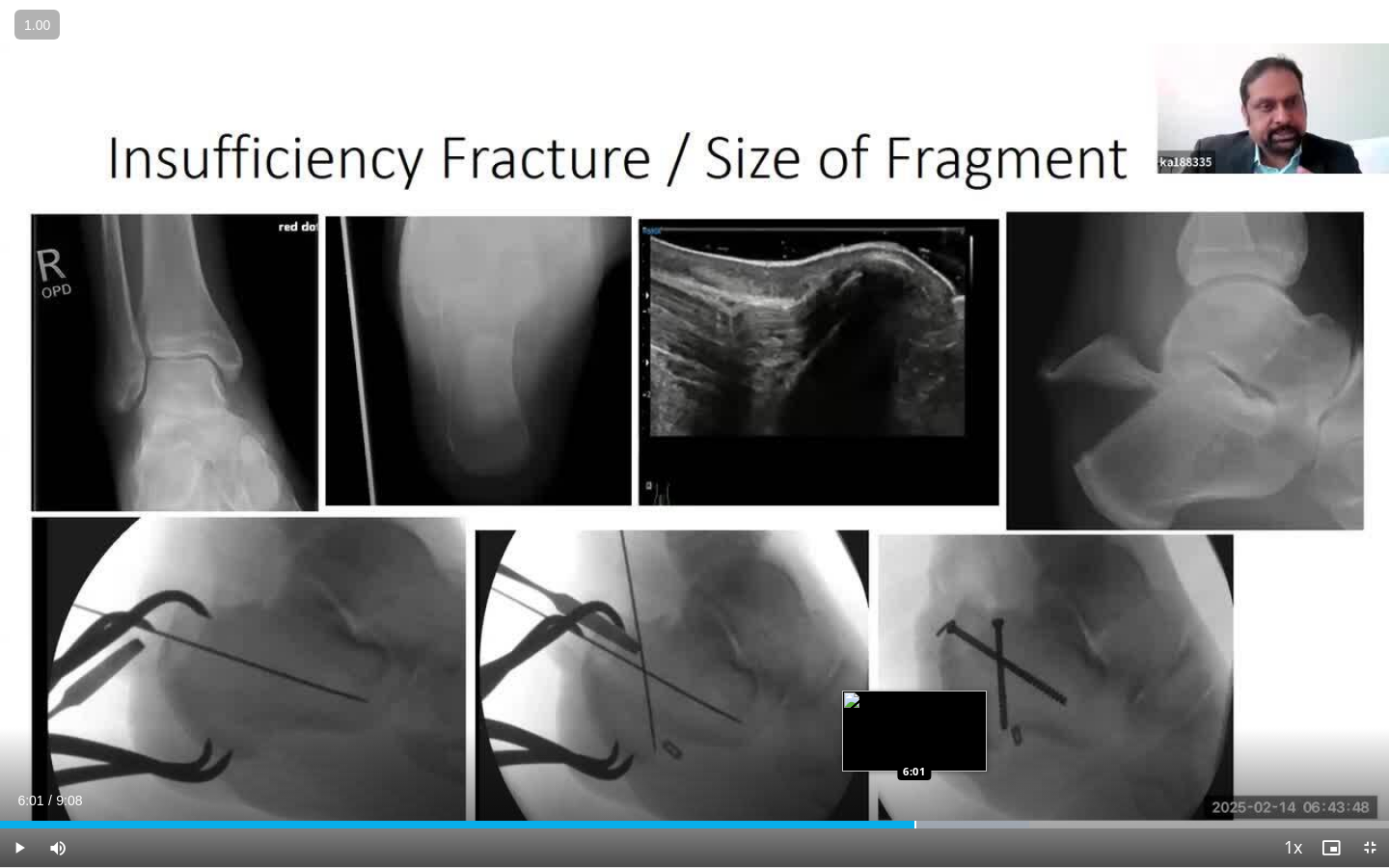 click at bounding box center [915, 825] 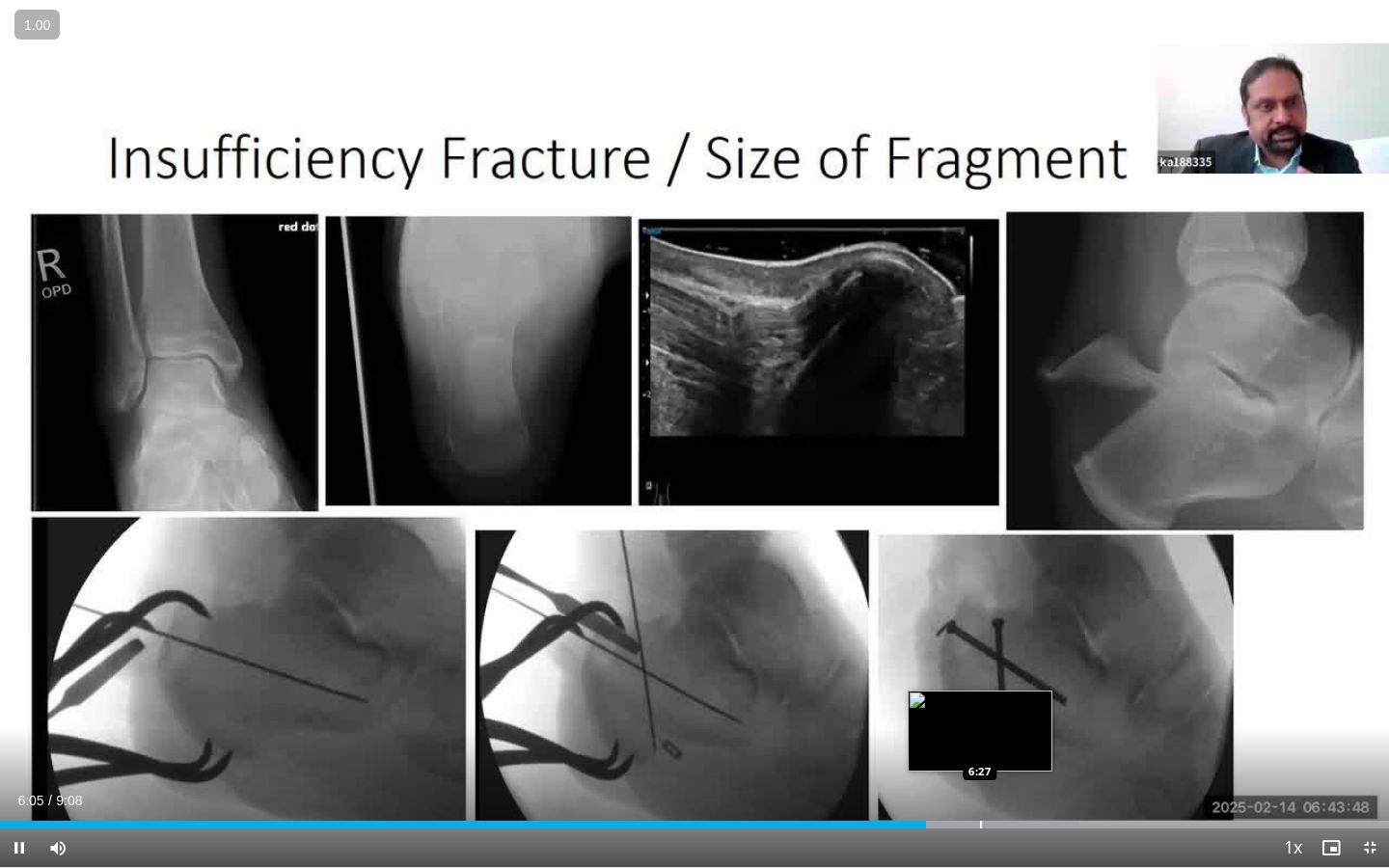 click at bounding box center [981, 825] 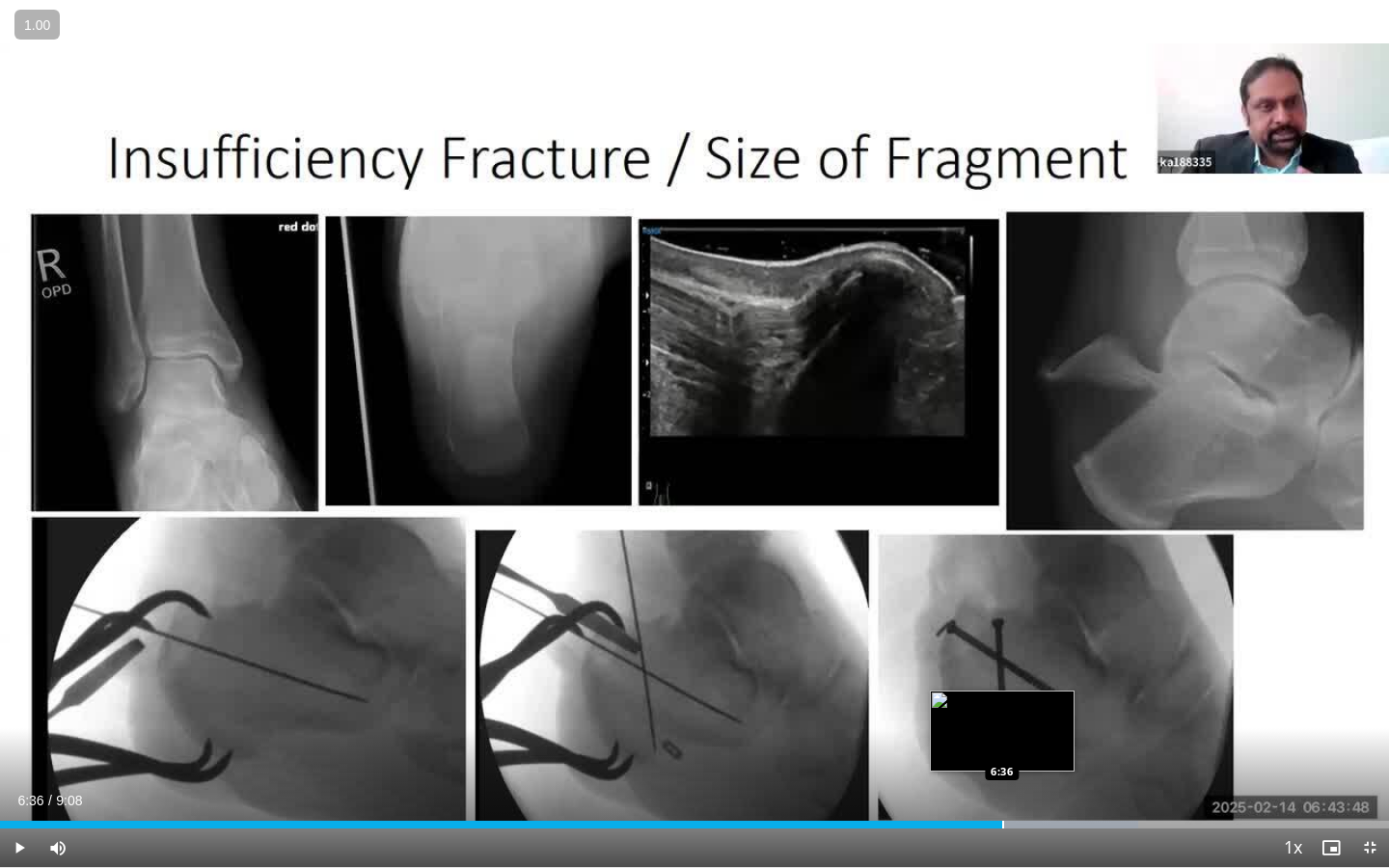 click at bounding box center (1003, 825) 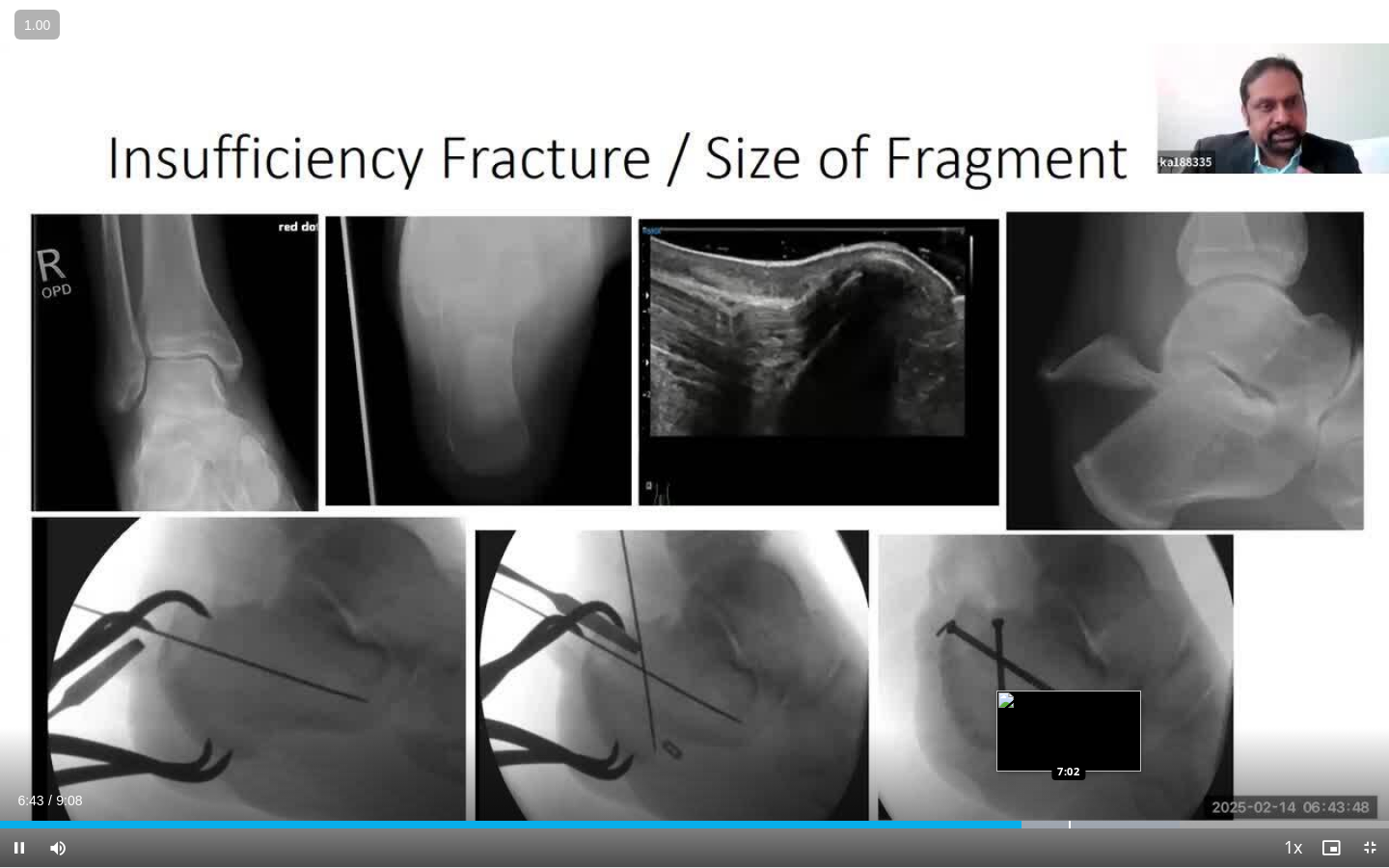 click at bounding box center (1070, 825) 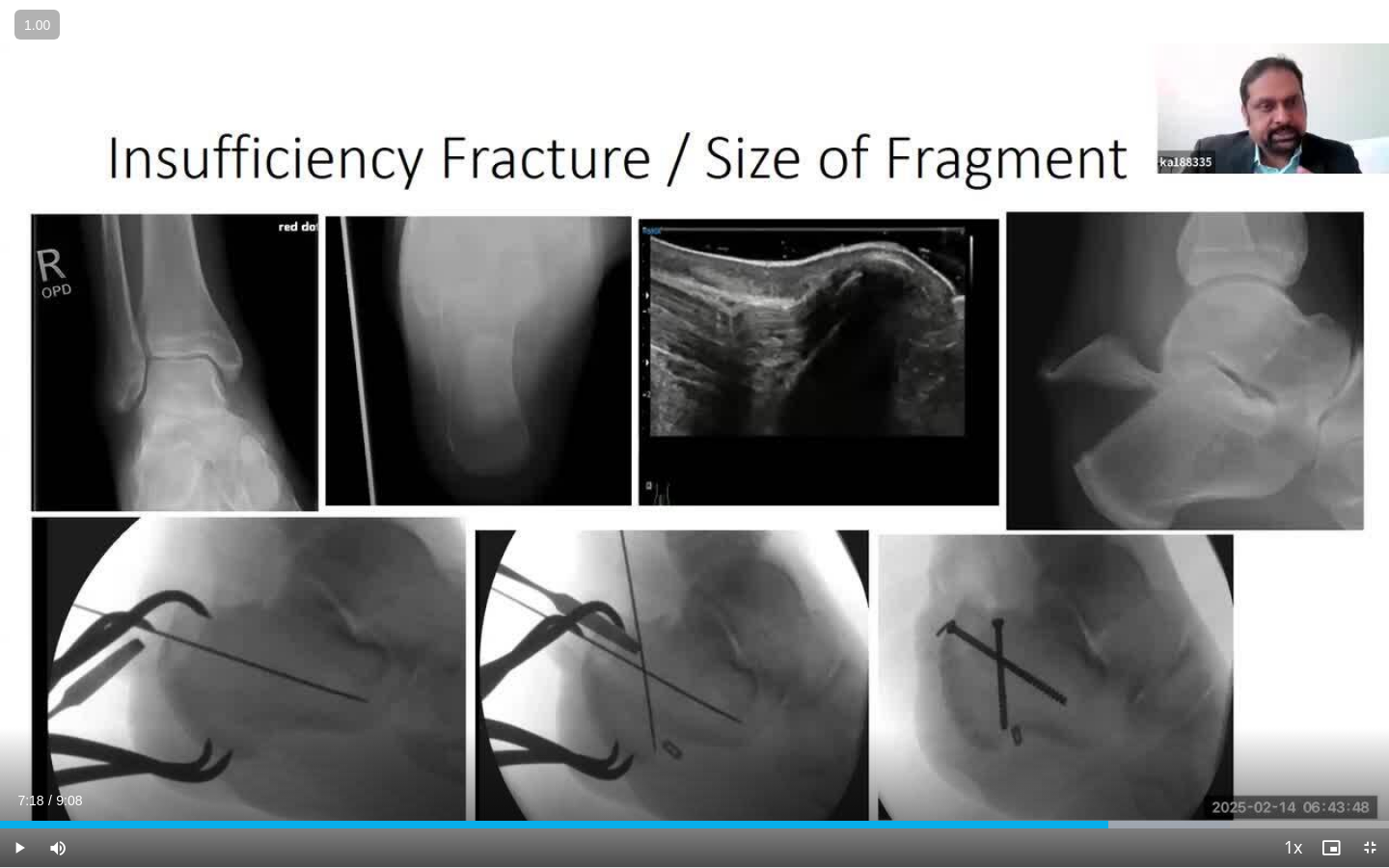 click at bounding box center (1109, 825) 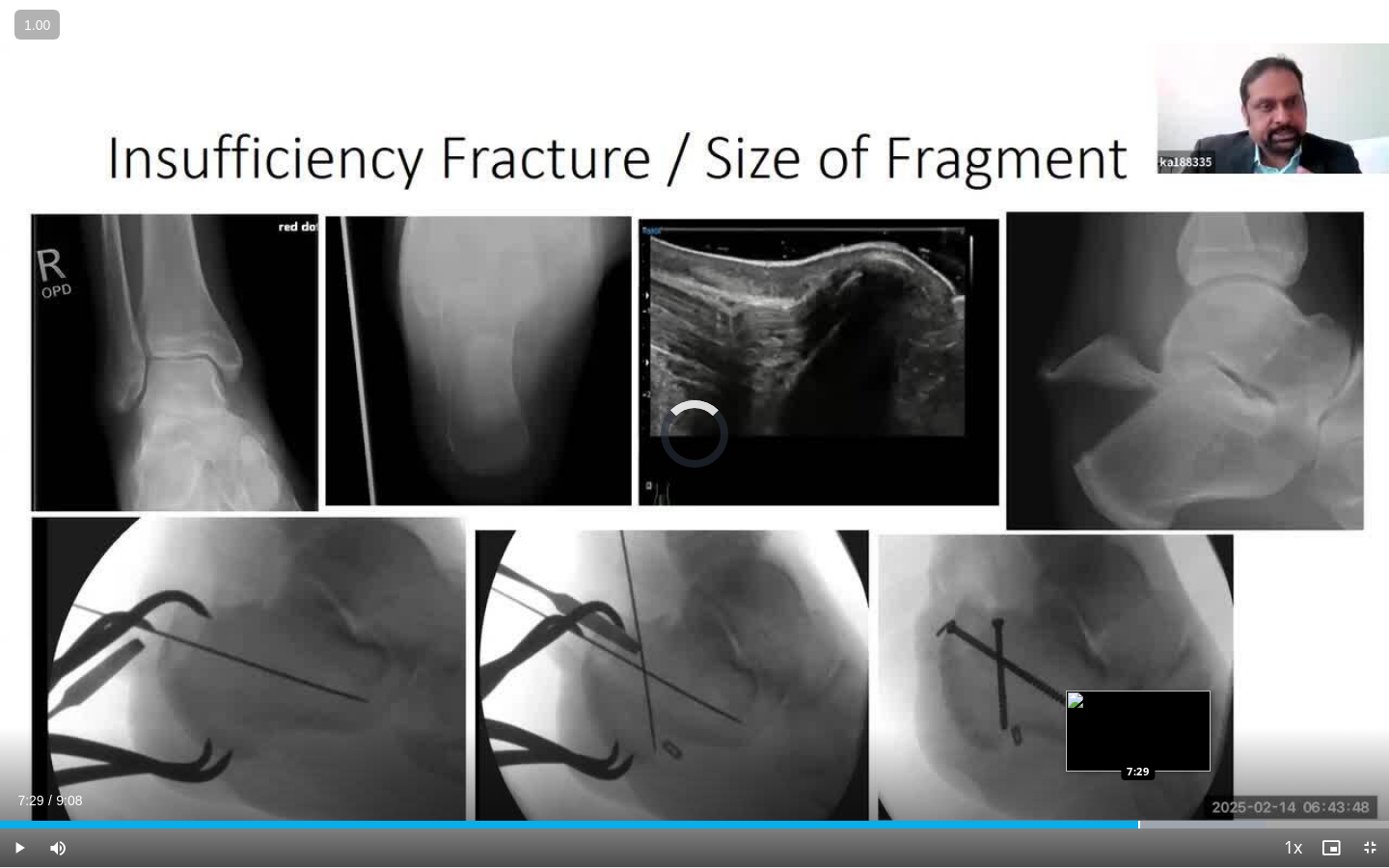 click on "Loaded :  91.08% 7:29 7:29" at bounding box center (694, 819) 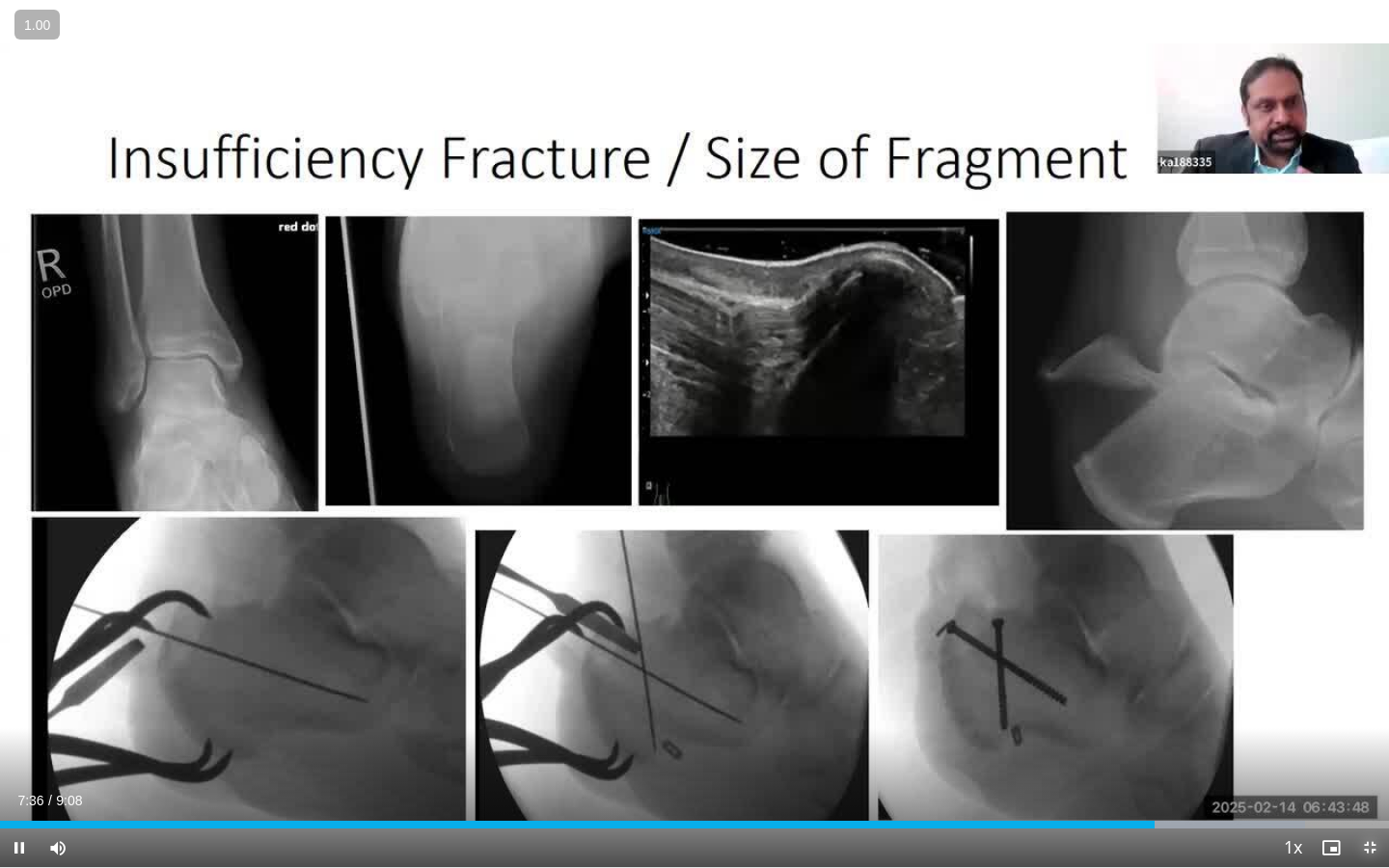 click at bounding box center [1370, 848] 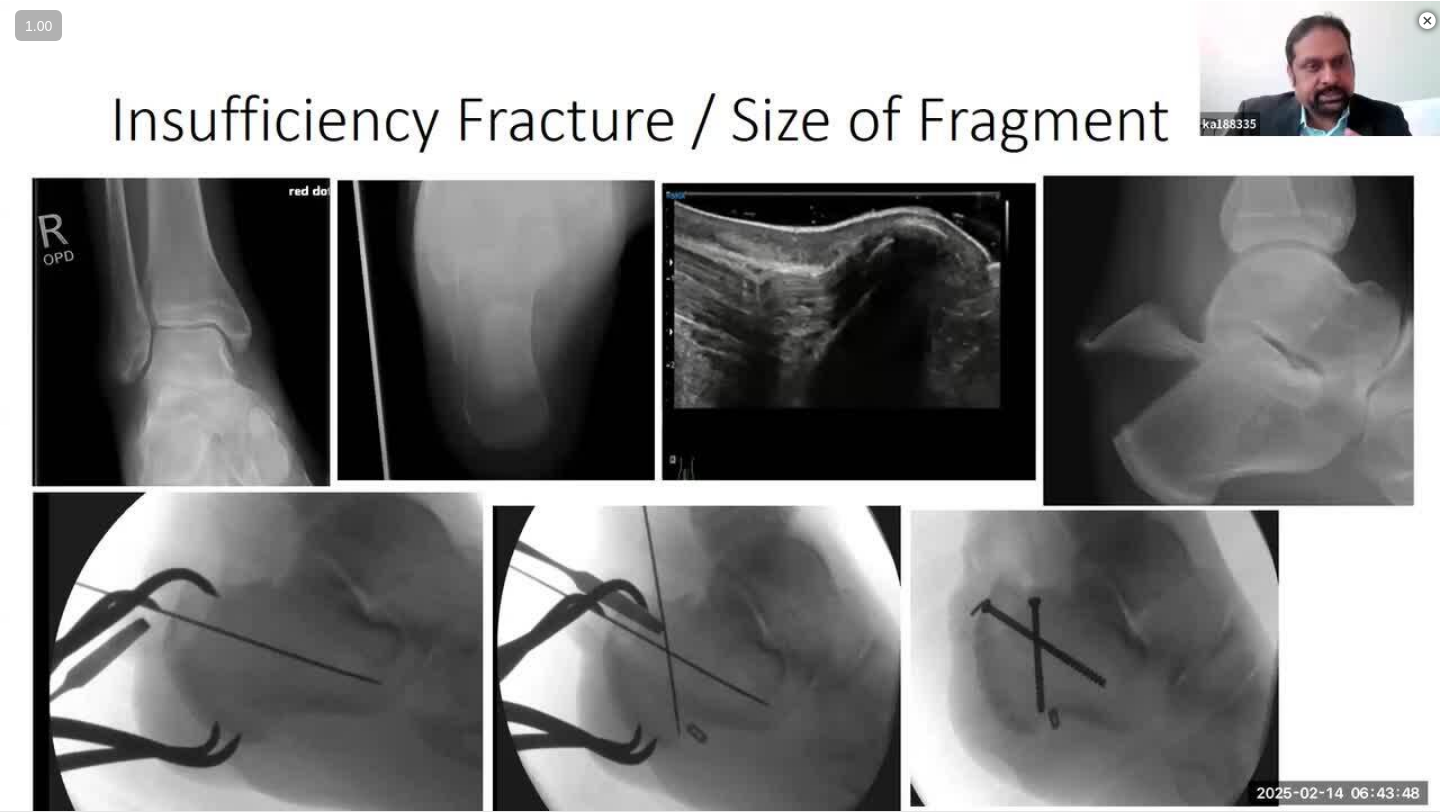 scroll, scrollTop: 925, scrollLeft: 0, axis: vertical 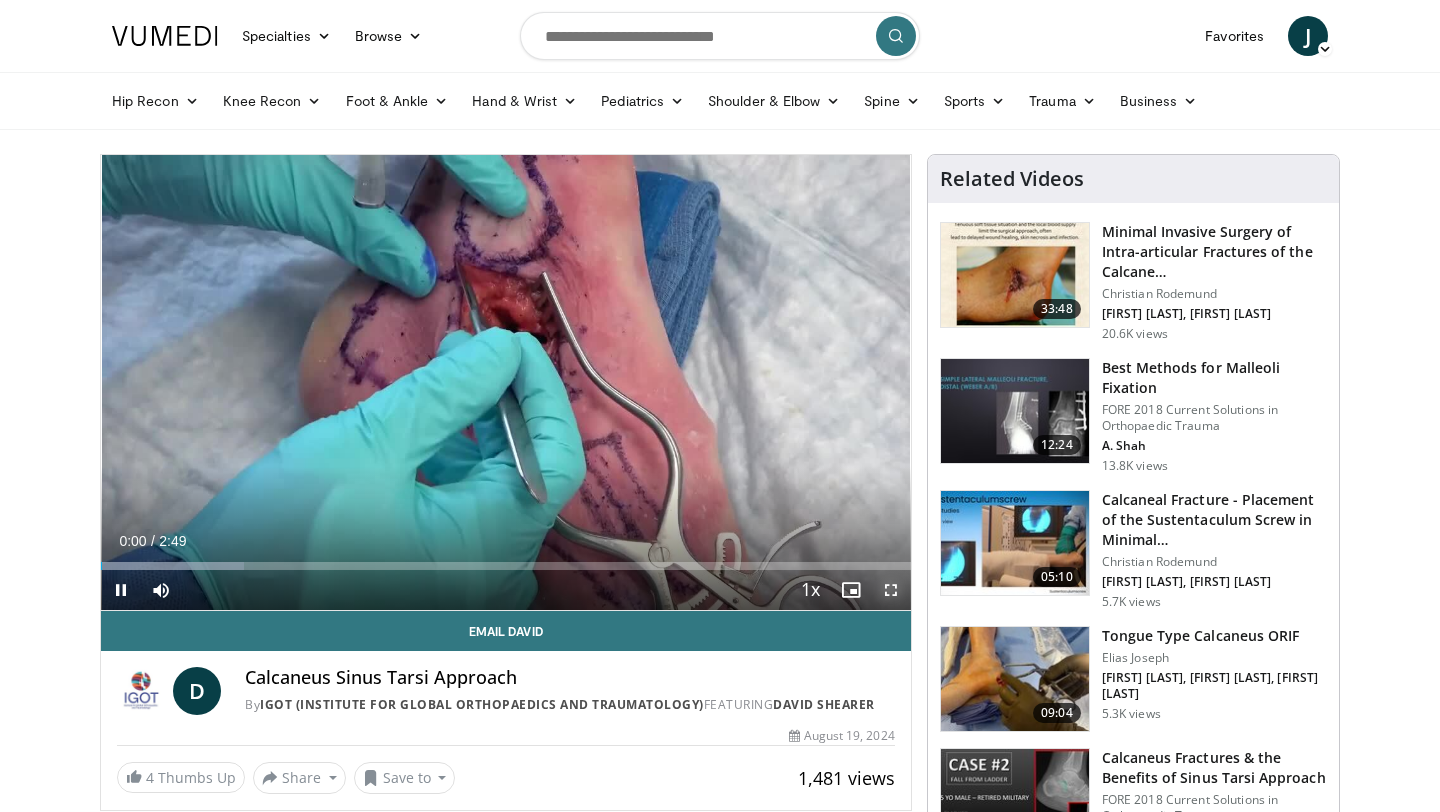 click at bounding box center (891, 590) 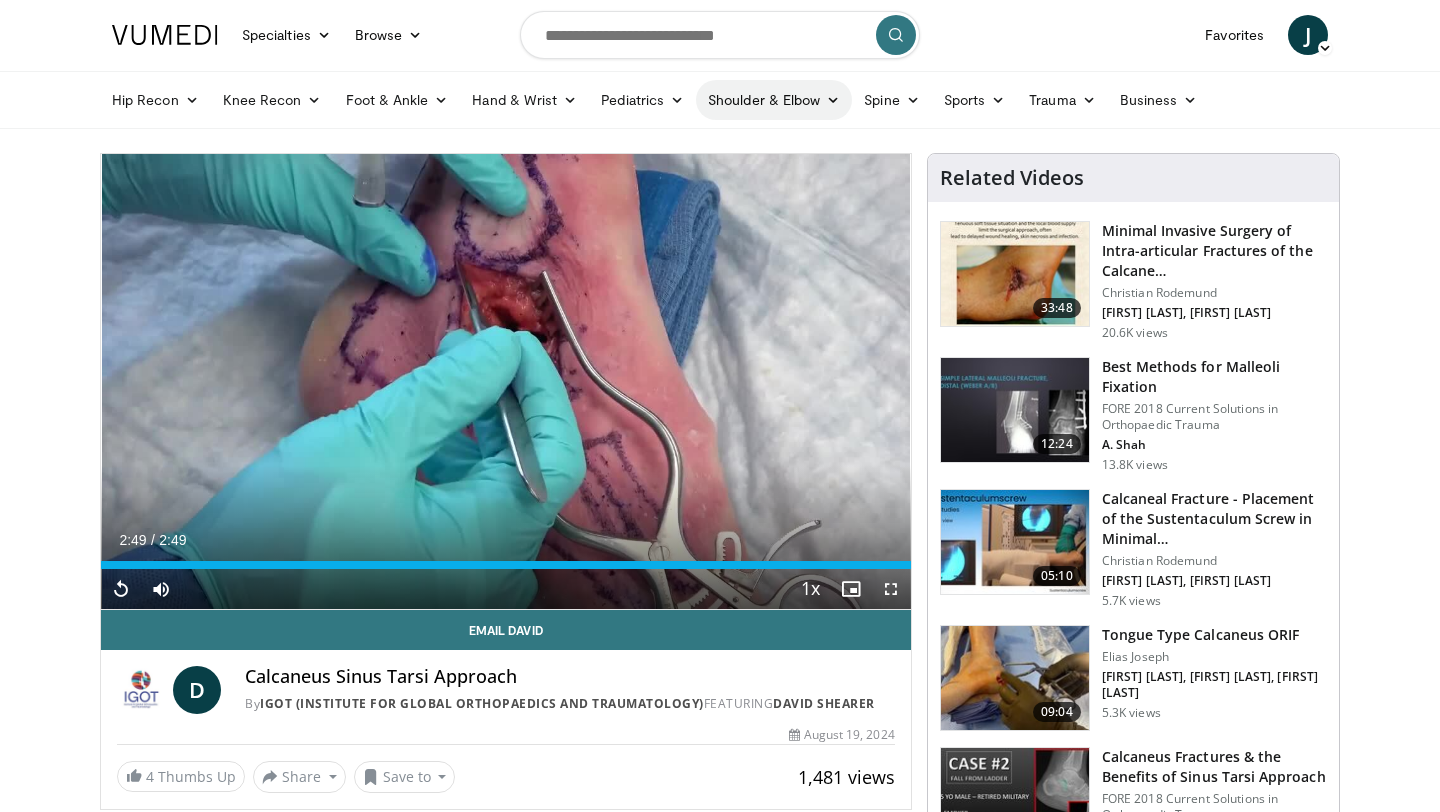 scroll, scrollTop: 2, scrollLeft: 0, axis: vertical 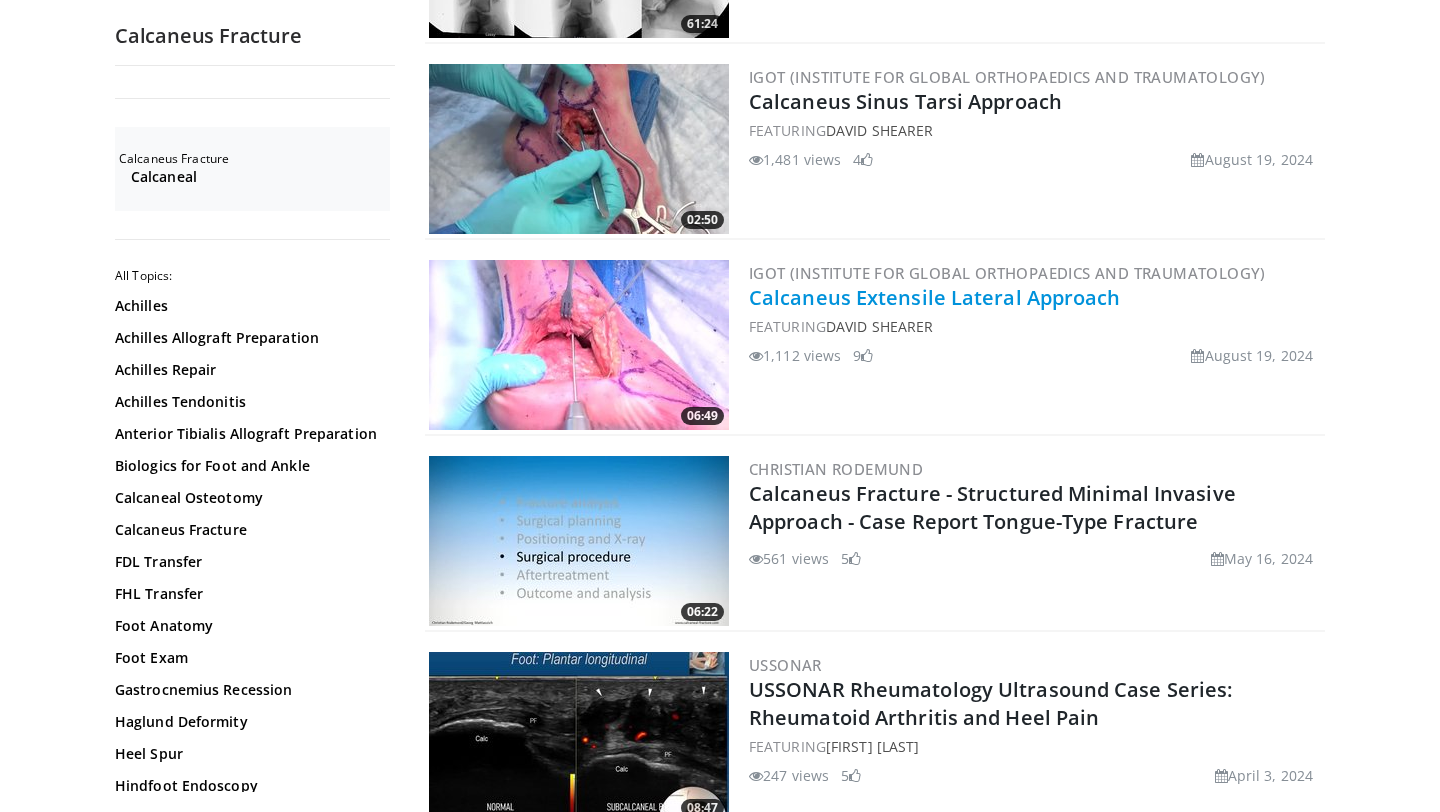 click on "Calcaneus Extensile Lateral Approach" at bounding box center [935, 297] 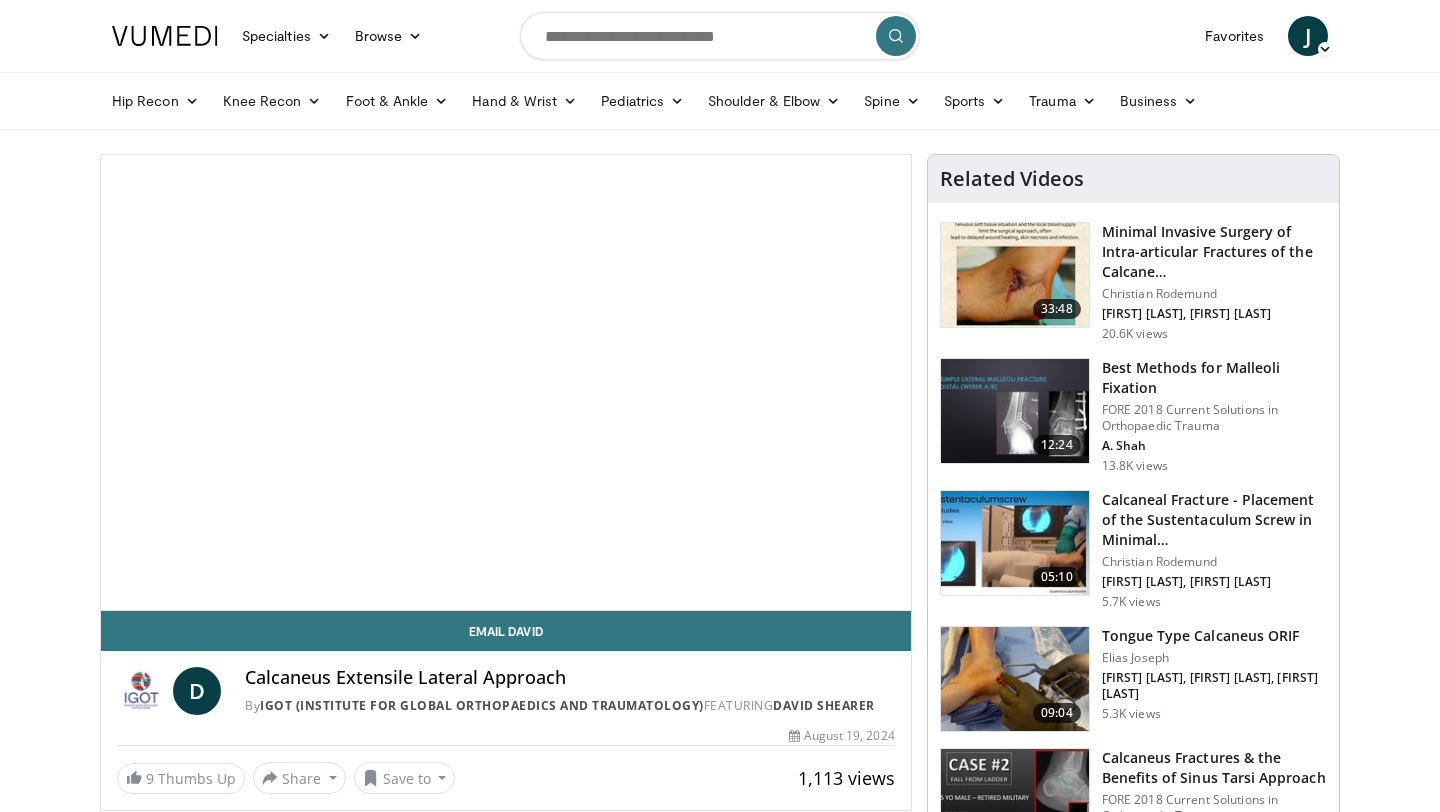 scroll, scrollTop: 0, scrollLeft: 0, axis: both 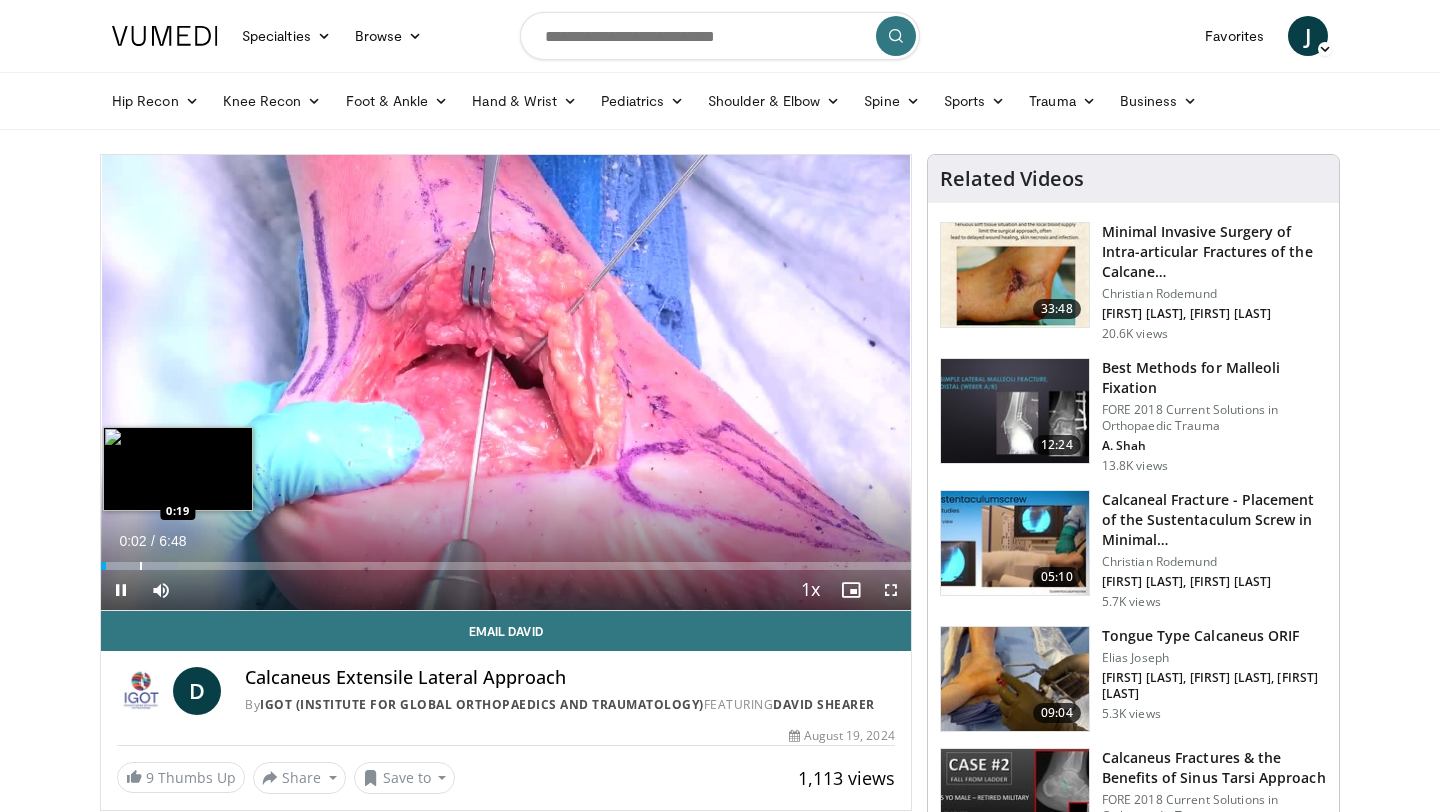click at bounding box center [141, 566] 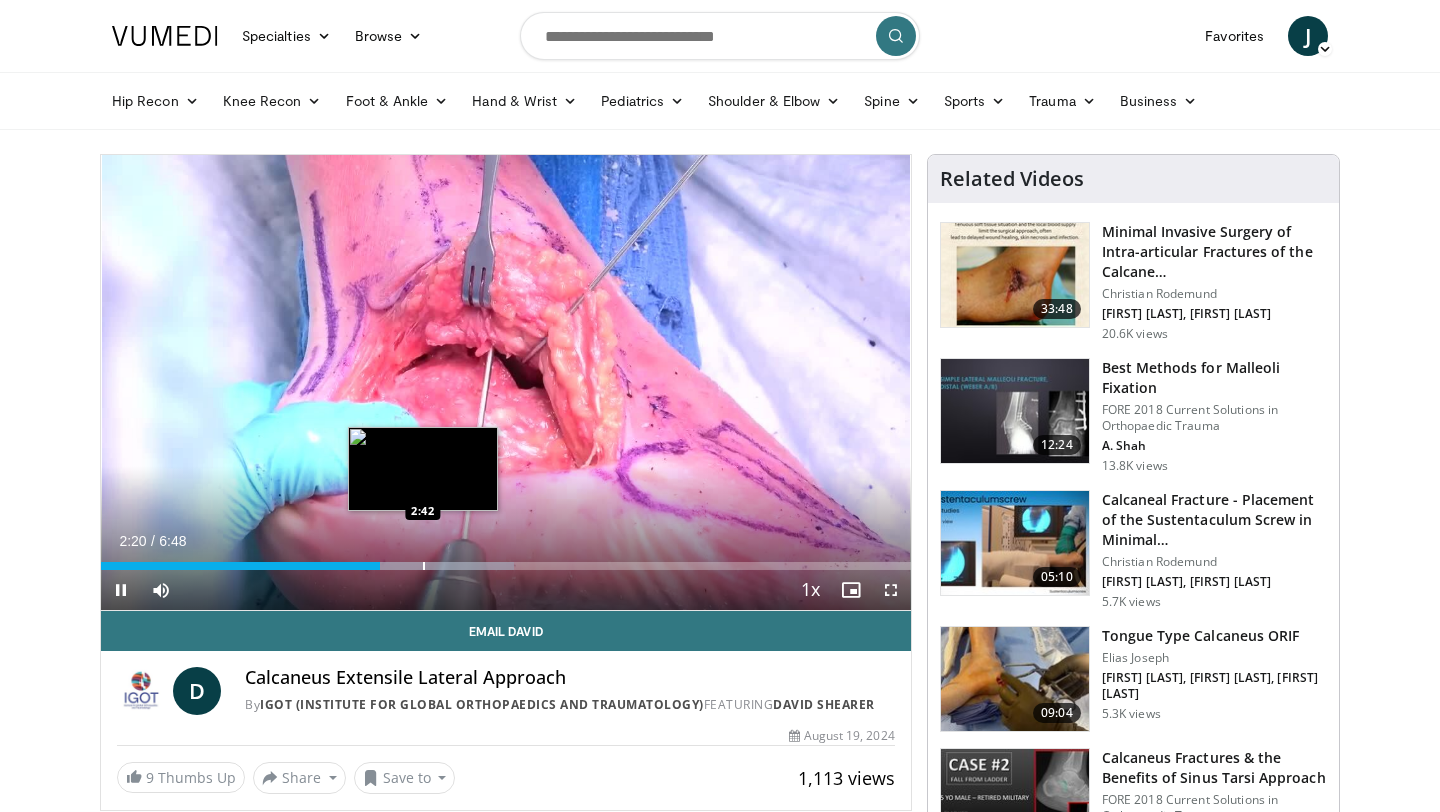 scroll, scrollTop: 1, scrollLeft: 0, axis: vertical 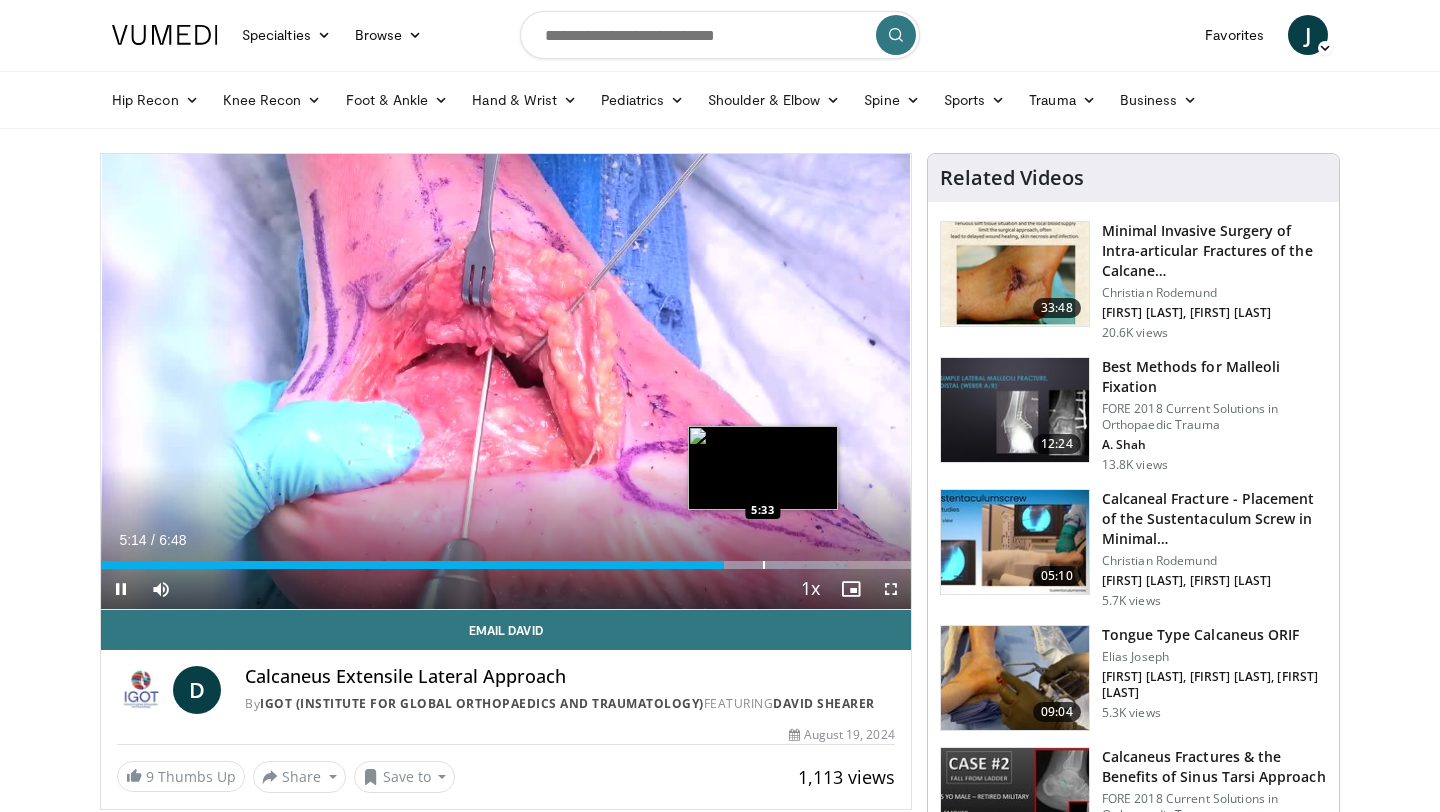 click at bounding box center (764, 565) 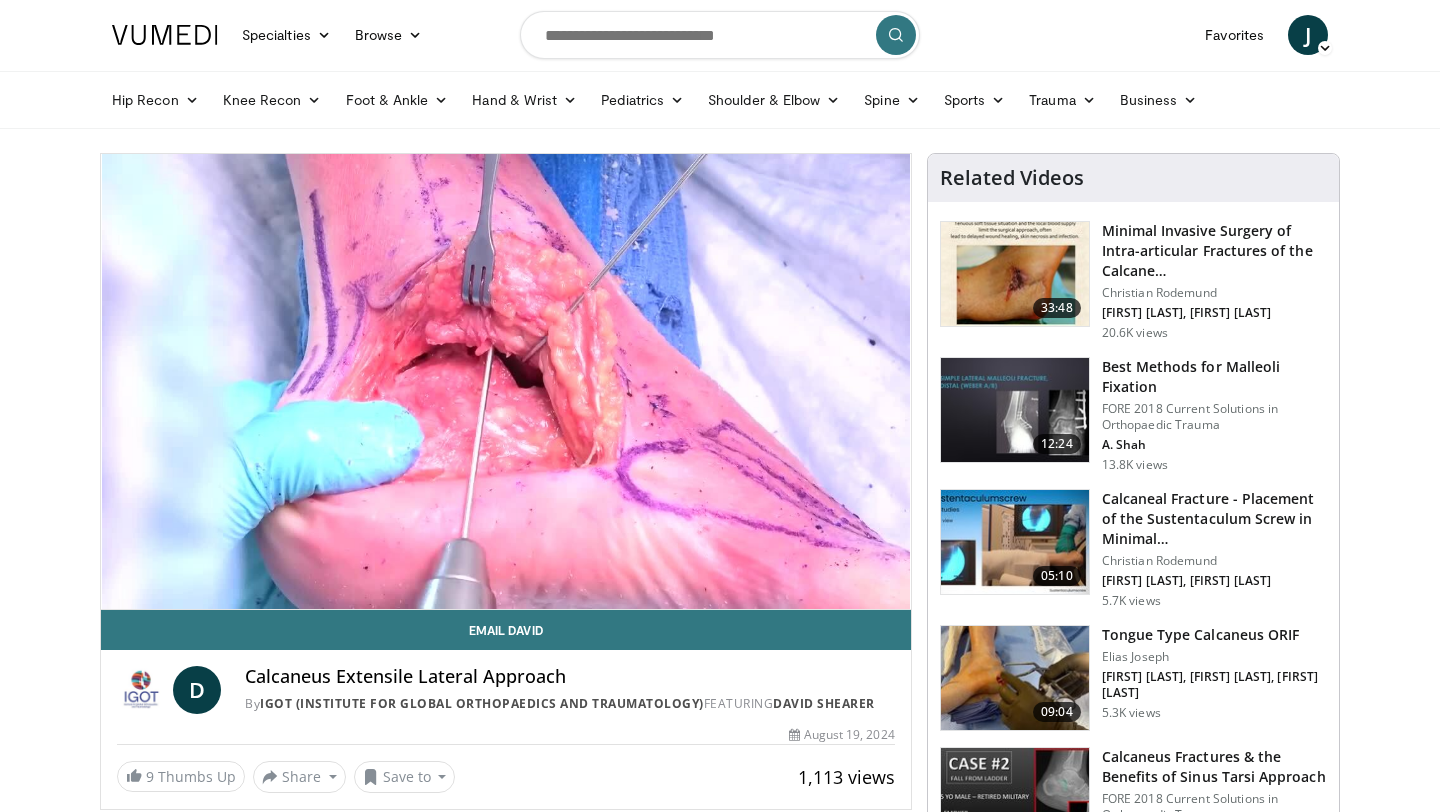 click at bounding box center [1015, 678] 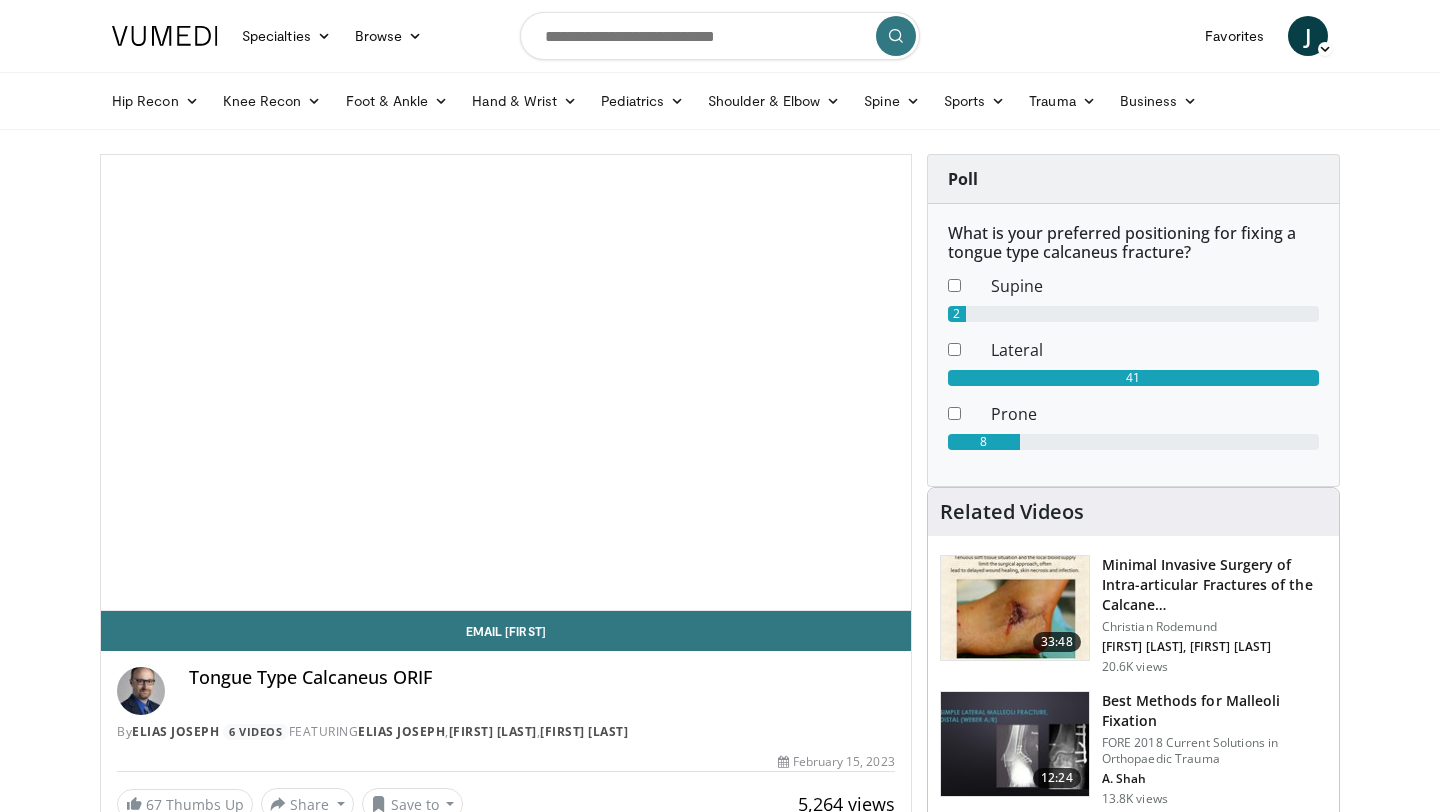 scroll, scrollTop: 0, scrollLeft: 0, axis: both 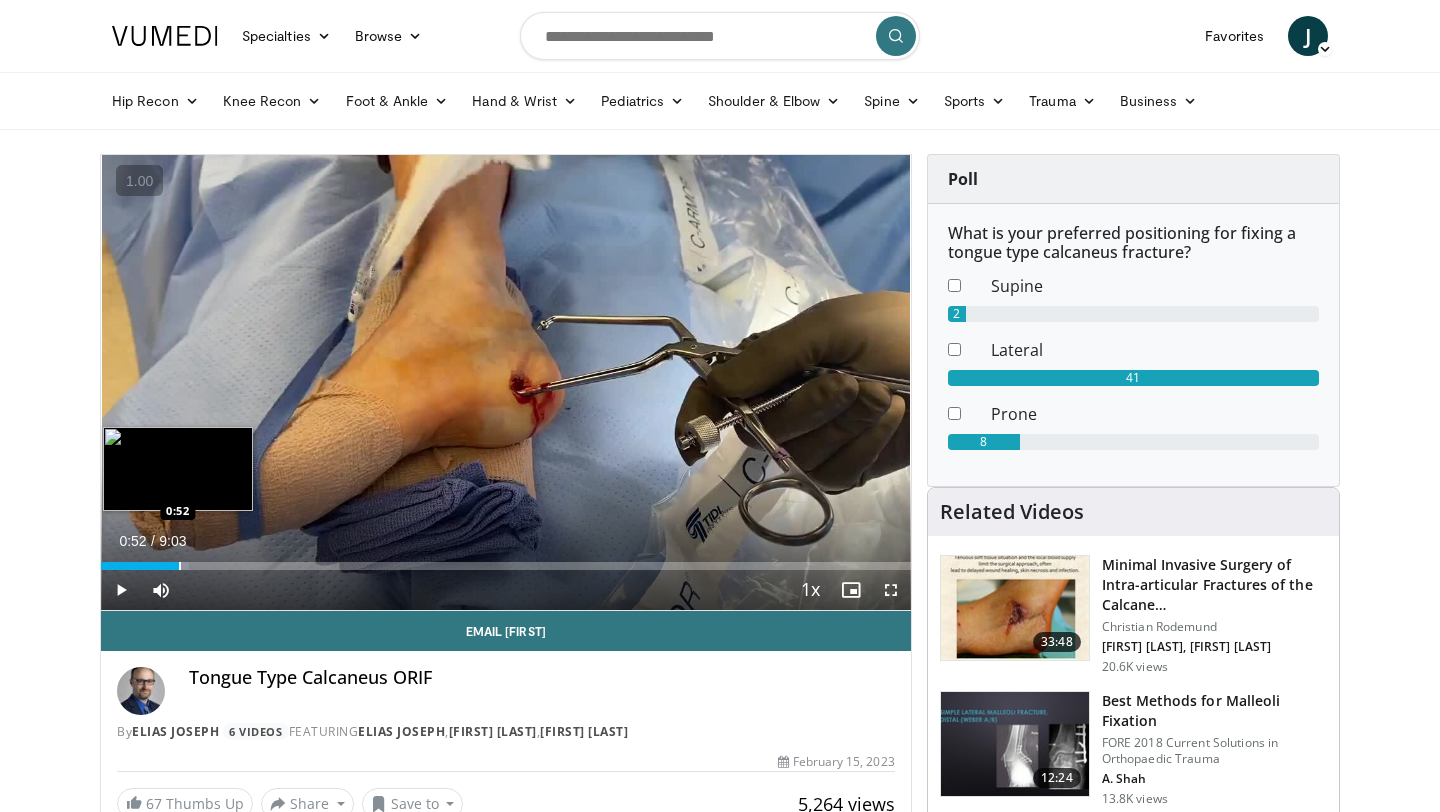 click at bounding box center [180, 566] 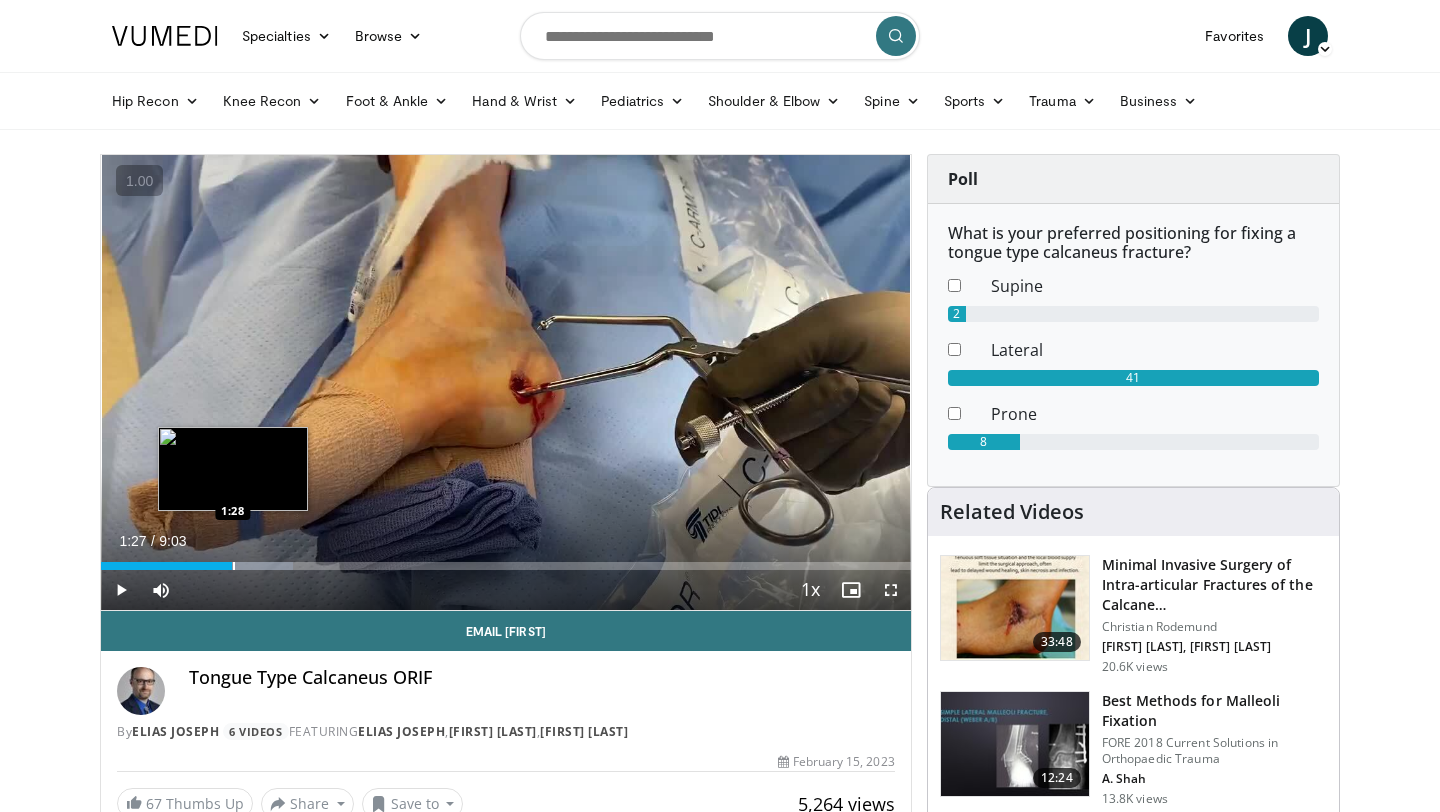 click on "Loaded :  23.70% 1:27 1:28" at bounding box center (506, 560) 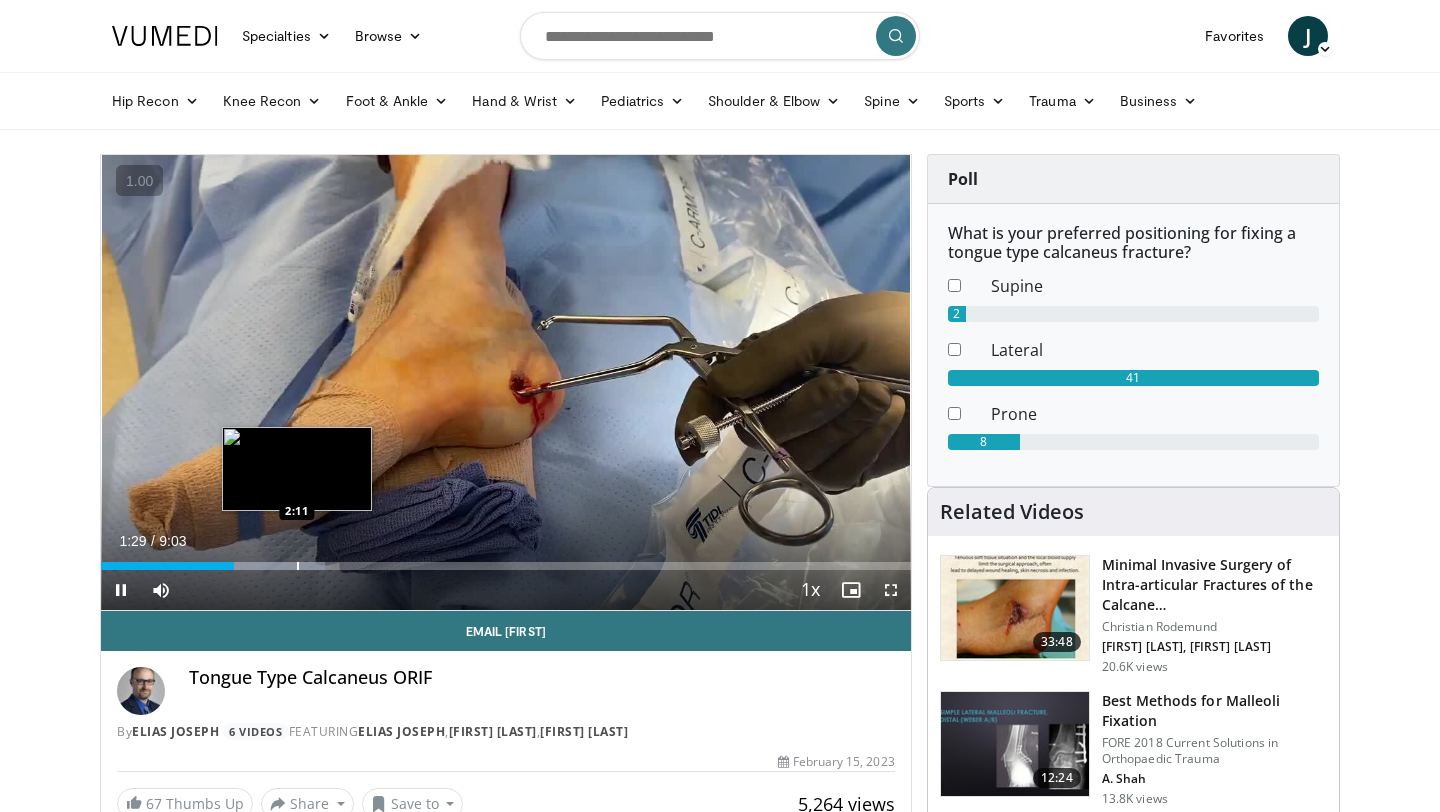 click at bounding box center (298, 566) 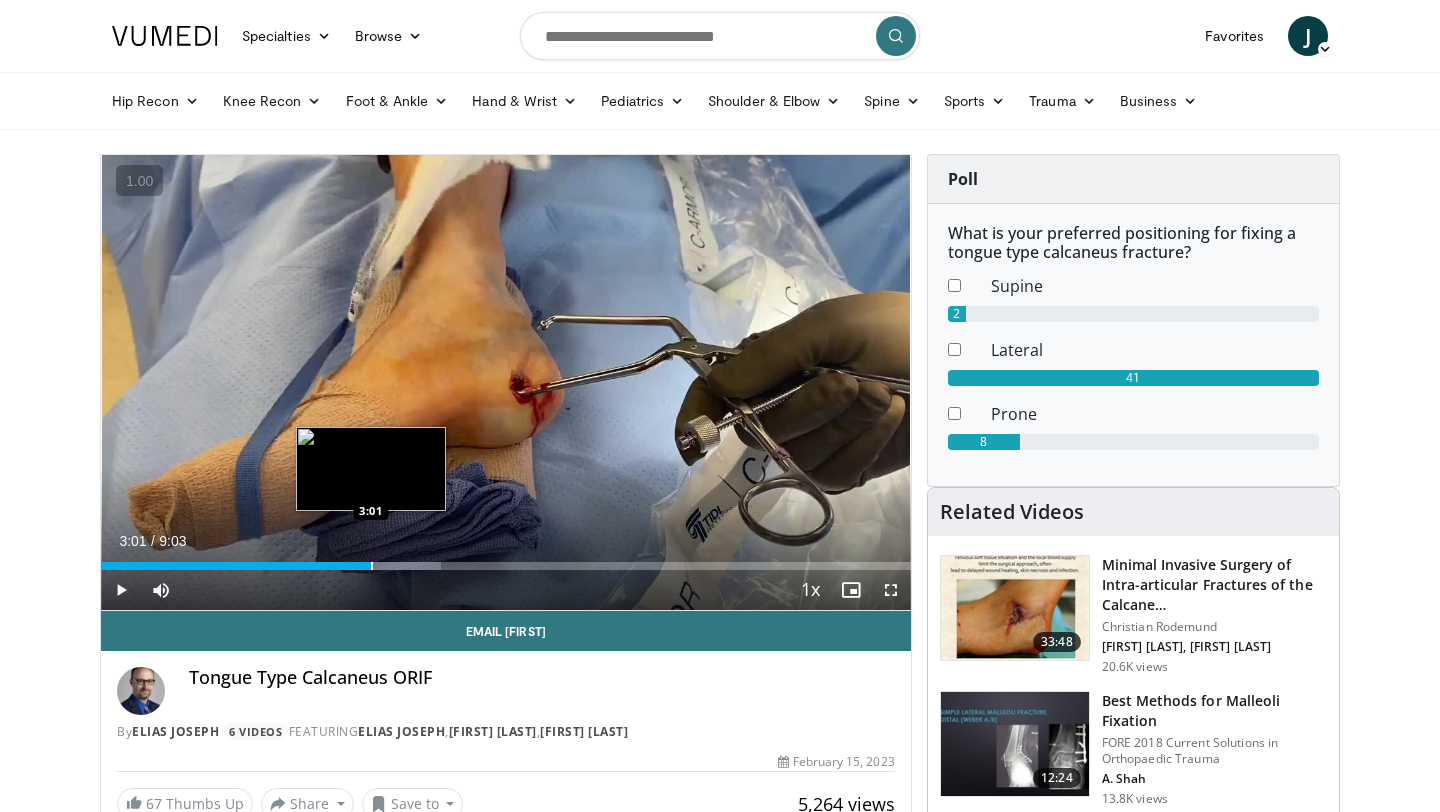 click at bounding box center (372, 566) 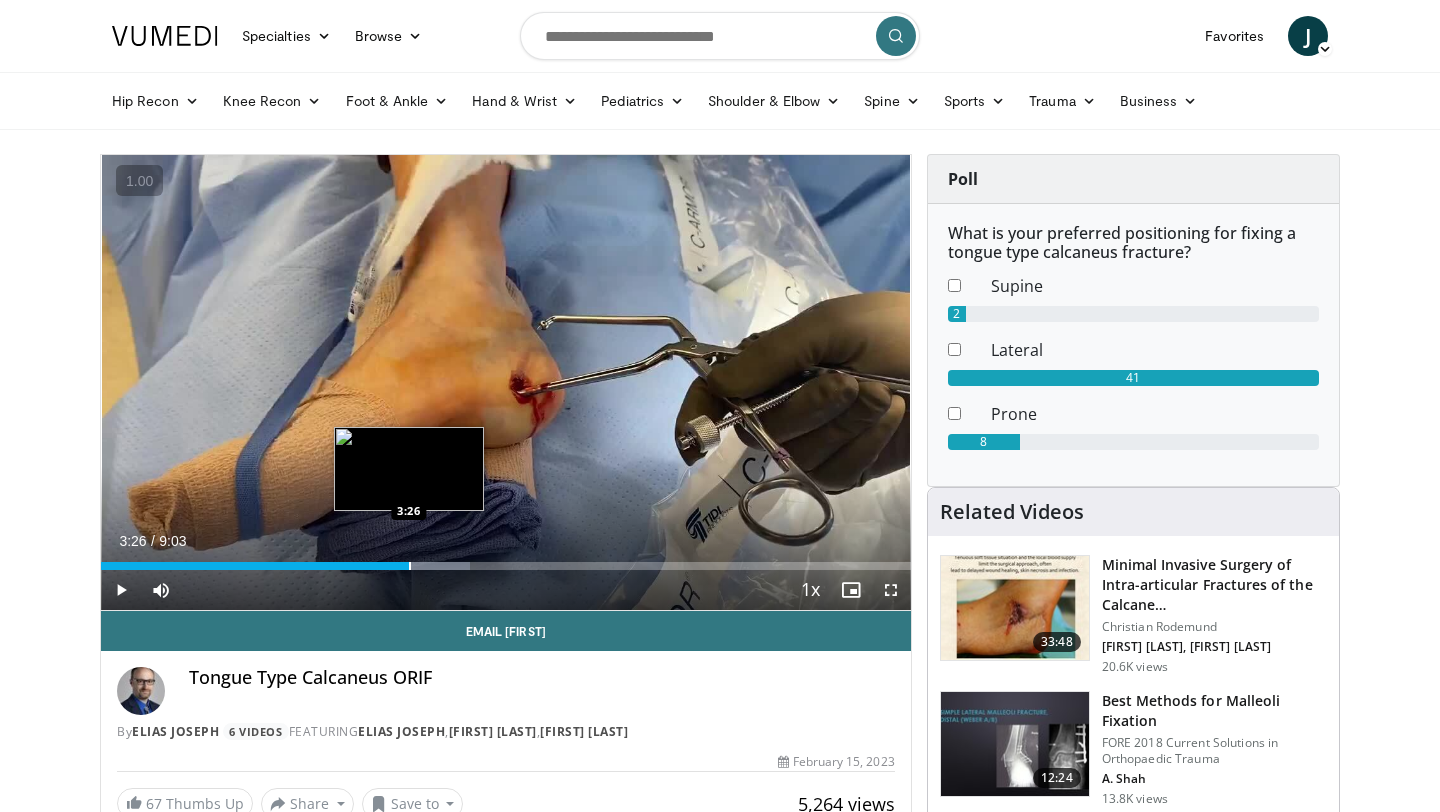click on "Loaded :  45.59% 3:26 3:26" at bounding box center [506, 566] 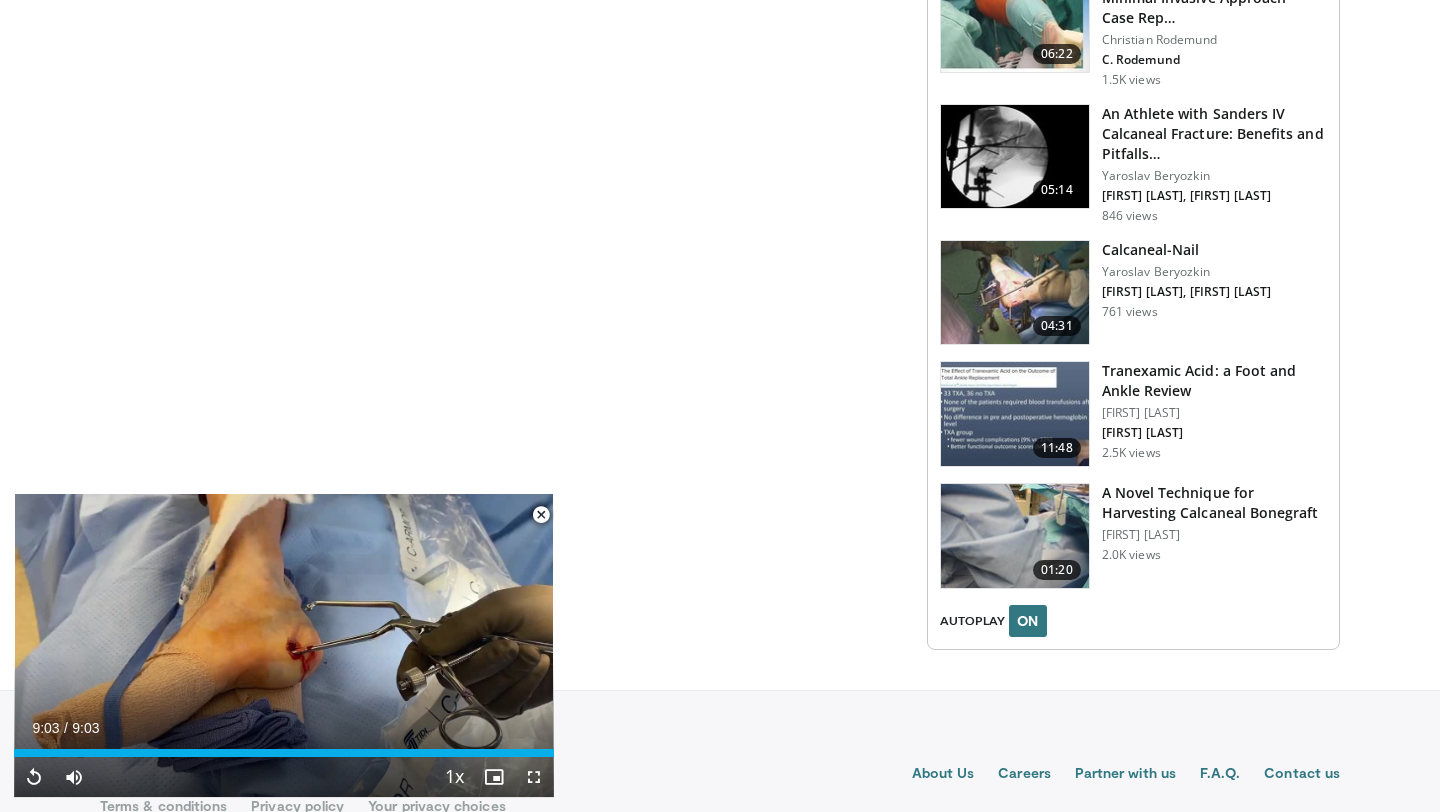scroll, scrollTop: 2521, scrollLeft: 0, axis: vertical 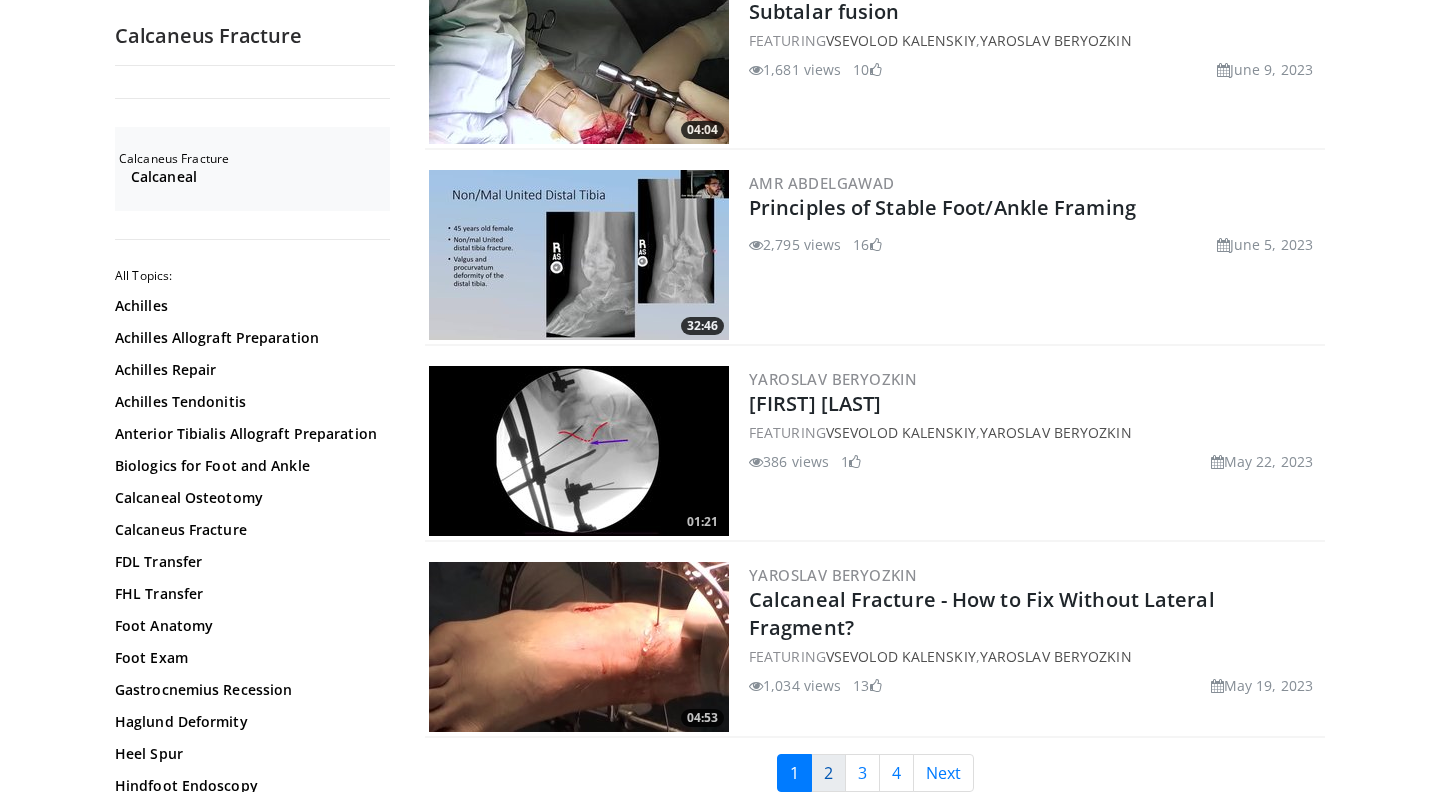 click on "2" at bounding box center [828, 773] 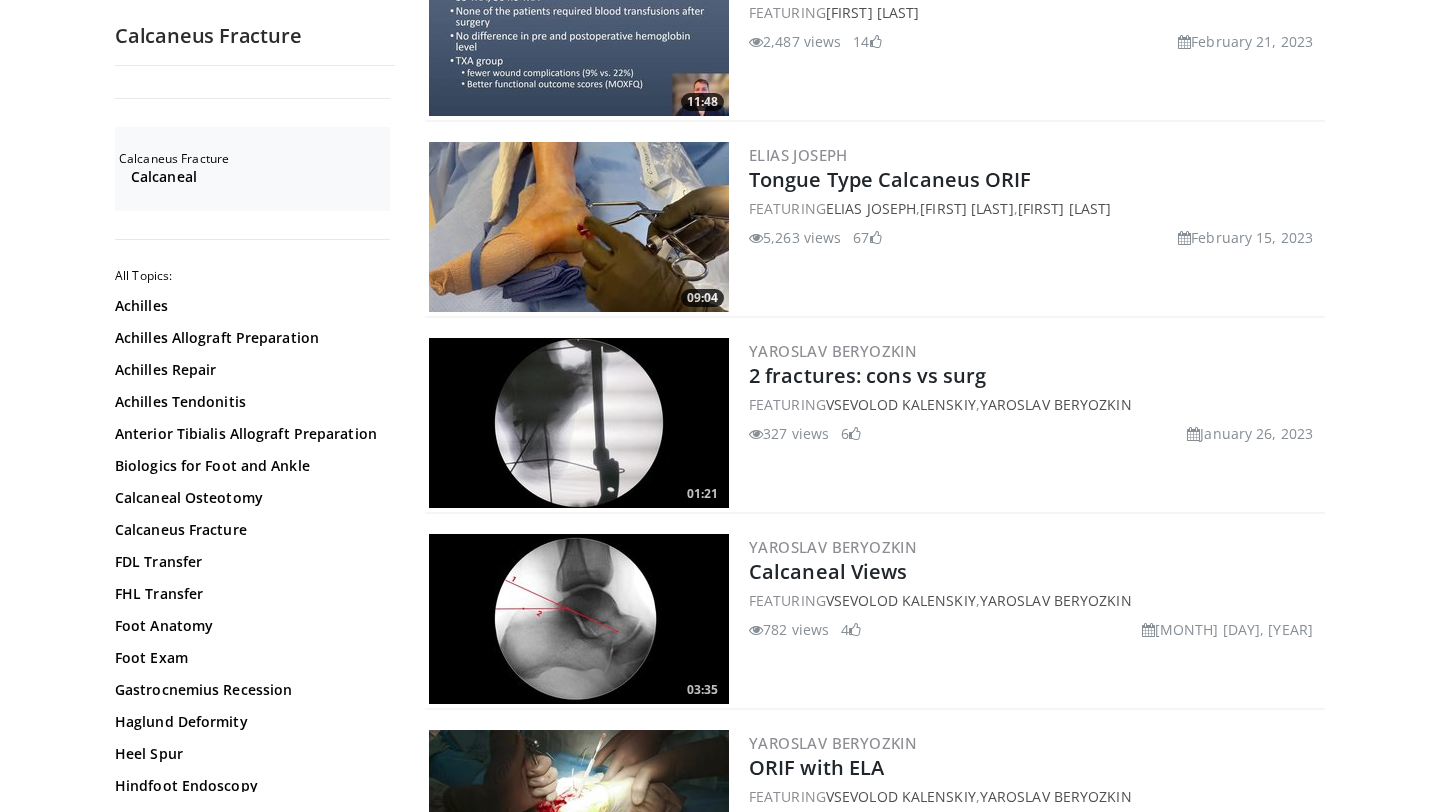 scroll, scrollTop: 873, scrollLeft: 0, axis: vertical 